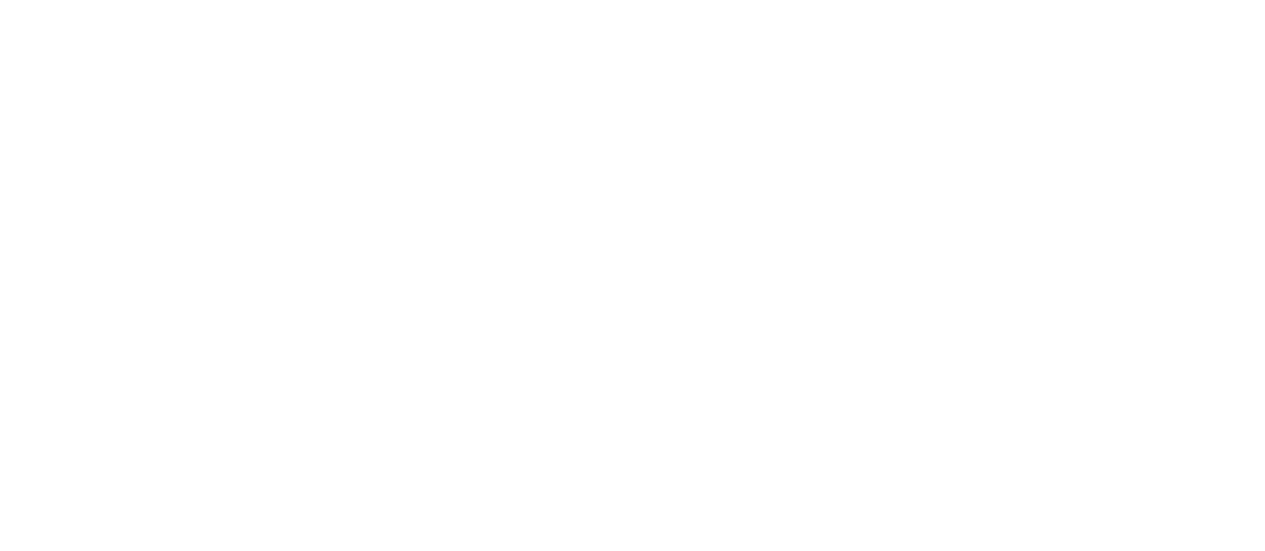 scroll, scrollTop: 0, scrollLeft: 0, axis: both 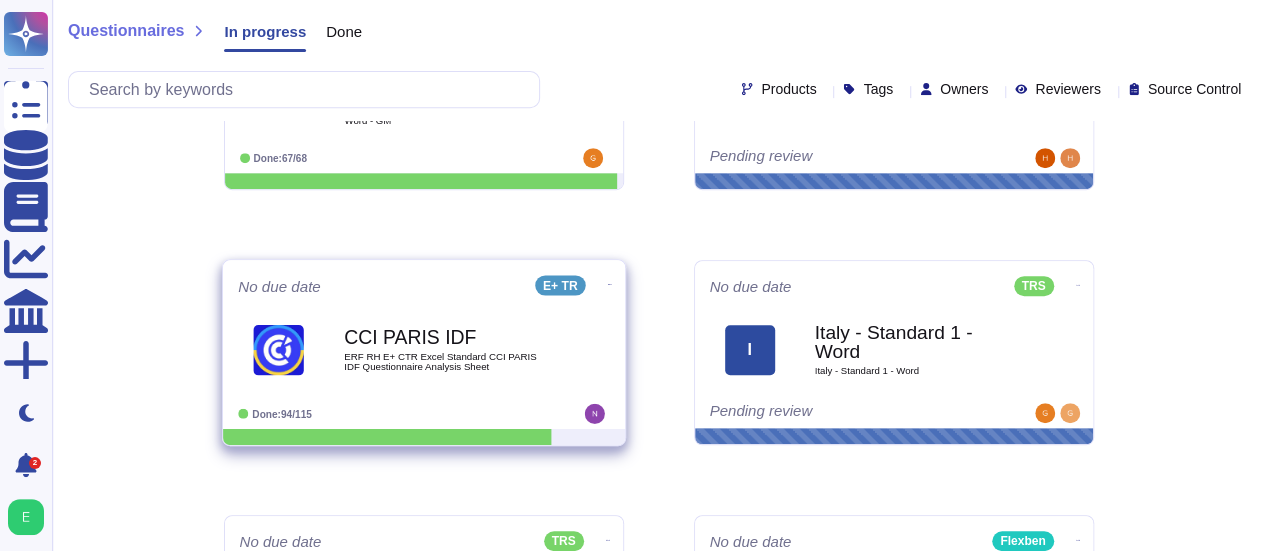 click on "ERF RH E+ CTR Excel Standard CCI PARIS IDF Questionnaire Analysis Sheet" at bounding box center [445, 361] 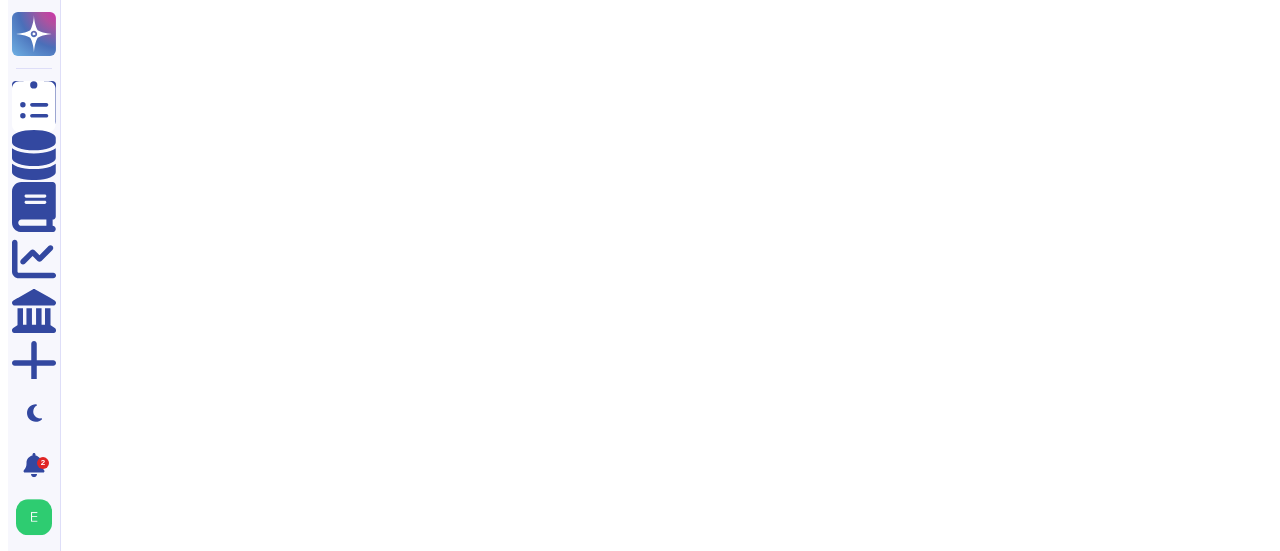 scroll, scrollTop: 0, scrollLeft: 0, axis: both 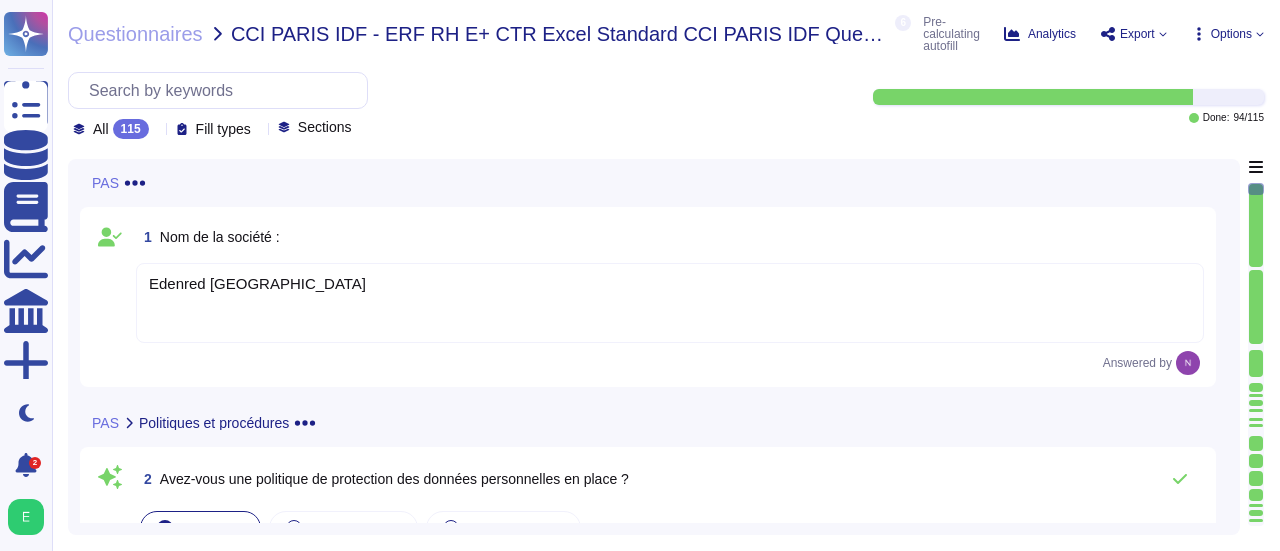click on "PAS 1 Nom de la société : Edenred France Answered by PAS Politiques et procédures 2 Avez-vous une politique de protection des données personnelles en place ? conforme non conforme non applicable Edenred France a mis en place et tient à jour une politique de protection des données. Cette dernière est accessible en ligne à l'adresse suivante : [URL][DOMAIN_NAME] 92 Source: GDPR Last Reviewed   [DATE] 4 3 Disposez-vous d'une procédure pour répondre aux demandes des titulaires de données (par ex., droit d'accès, de rectification) ? conforme non conforme non applicable 89 Source: GDPR Last Reviewed   [DATE] 4 Return to the current question PAS Politiques et procédures Consentement Limitation de la finalité et de la conservation Équipe dédiée" at bounding box center (666, 347) 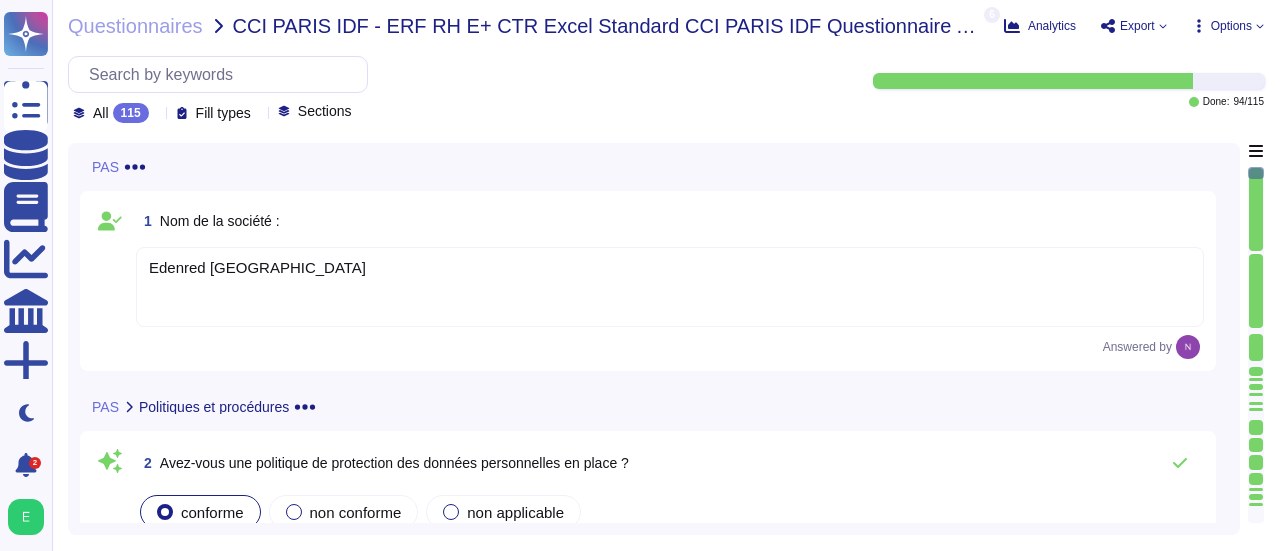 click on "PAS 1 Nom de la société : Edenred France Answered by PAS Politiques et procédures 2 Avez-vous une politique de protection des données personnelles en place ? conforme non conforme non applicable Edenred France a mis en place et tient à jour une politique de protection des données. Cette dernière est accessible en ligne à l'adresse suivante : [URL][DOMAIN_NAME] 92 Source: GDPR Last Reviewed   [DATE] 4 3 Disposez-vous d'une procédure pour répondre aux demandes des titulaires de données (par ex., droit d'accès, de rectification) ? conforme non conforme non applicable 89 Source: GDPR Last Reviewed   [DATE] 4 Return to the current question PAS Politiques et procédures Consentement Limitation de la finalité et de la conservation Équipe dédiée" at bounding box center [666, 339] 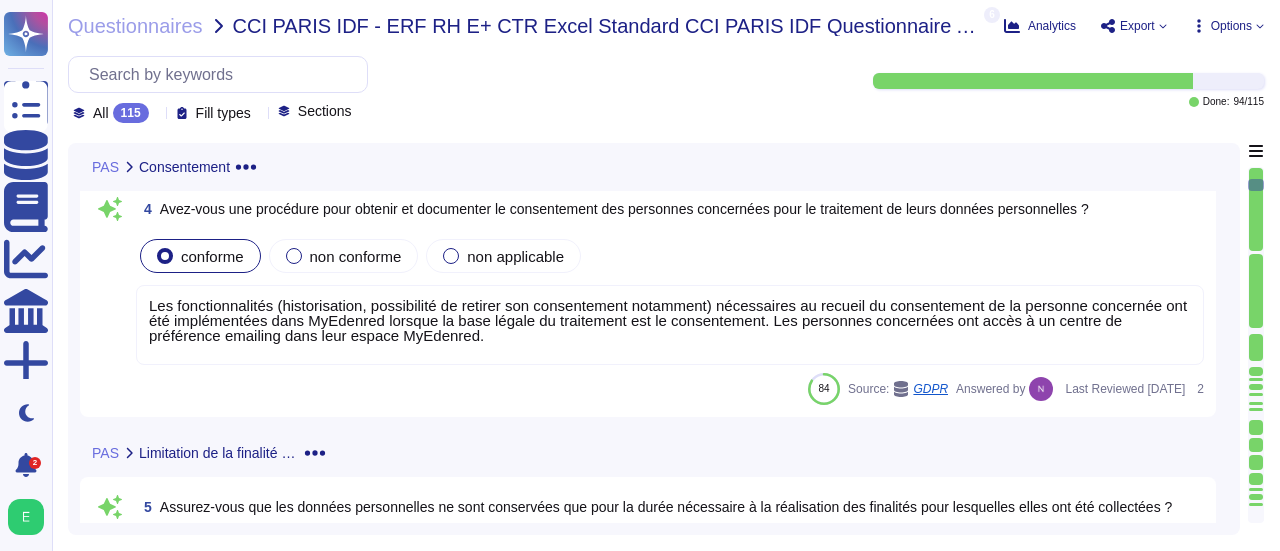 scroll, scrollTop: 1332, scrollLeft: 0, axis: vertical 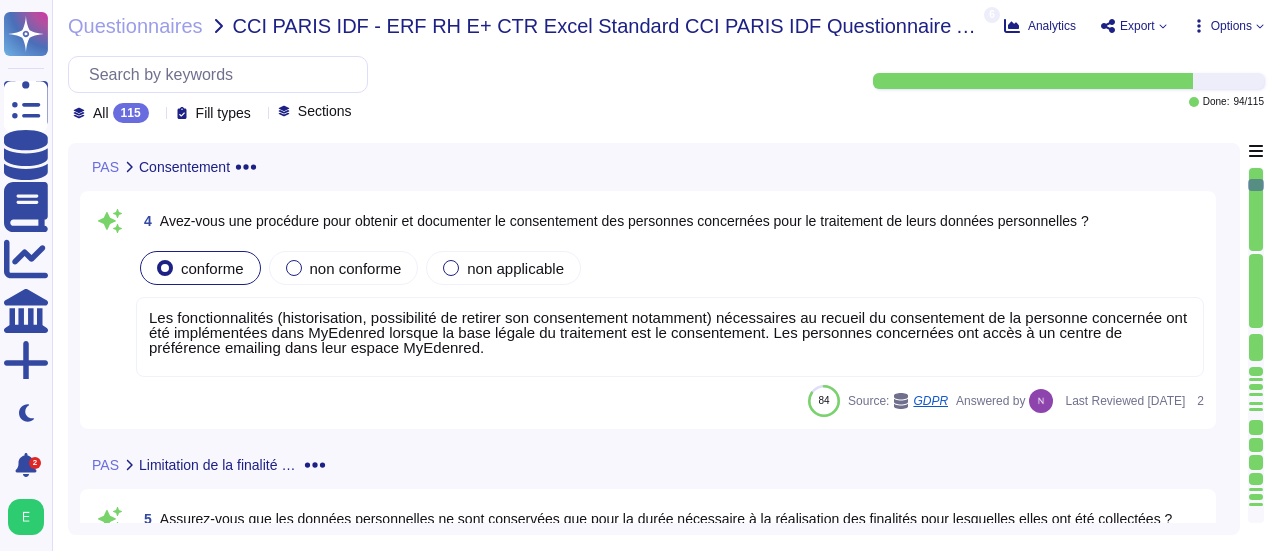 click at bounding box center [1256, 209] 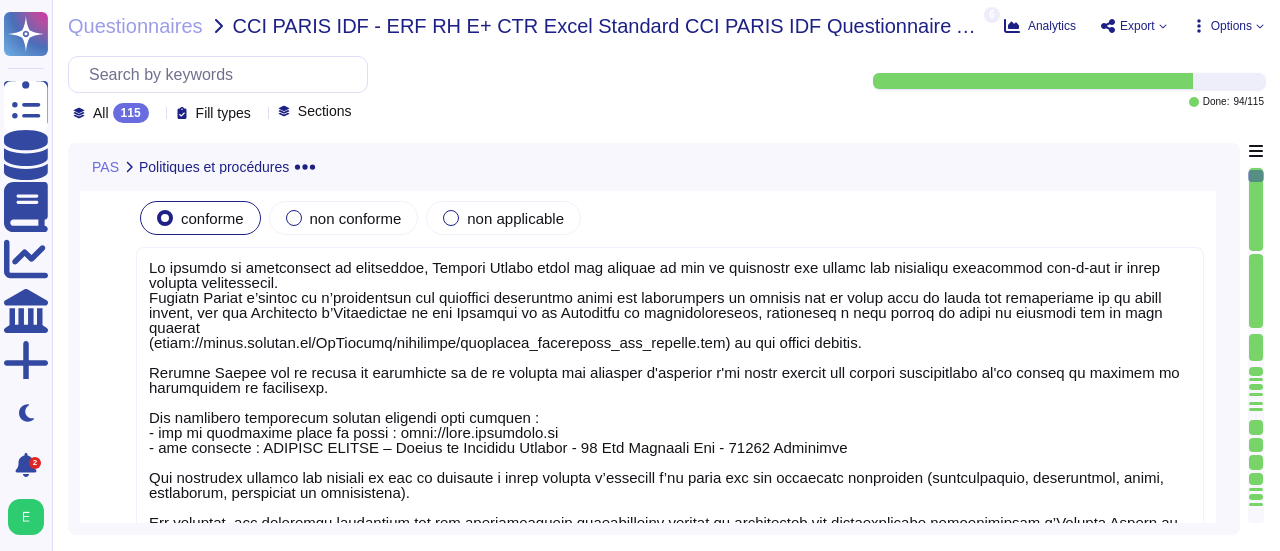 scroll, scrollTop: 469, scrollLeft: 0, axis: vertical 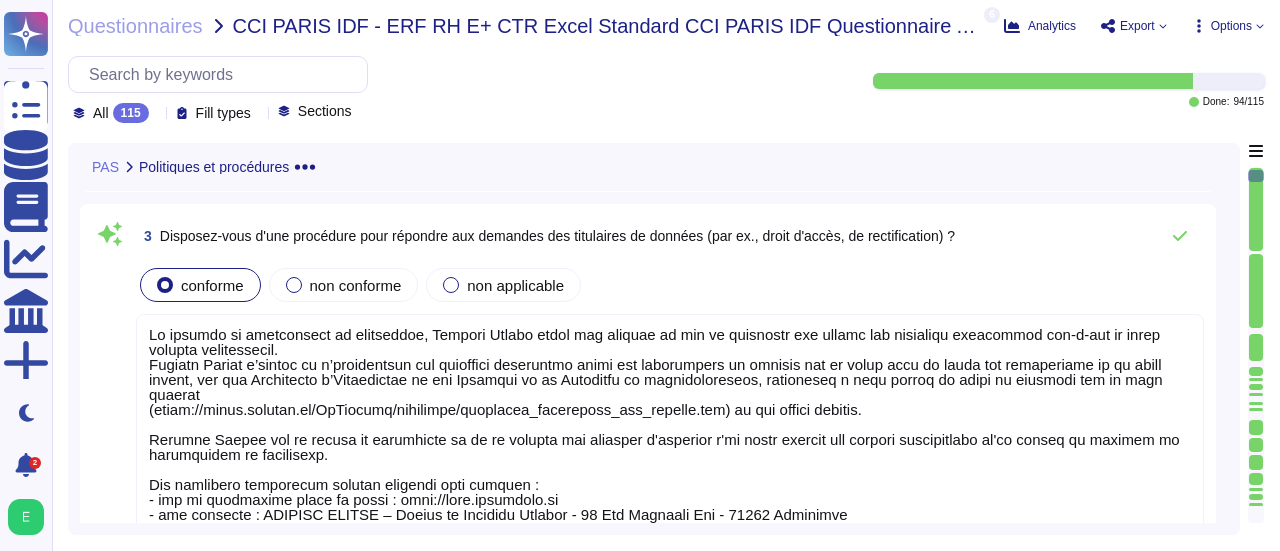 click at bounding box center [1256, 176] 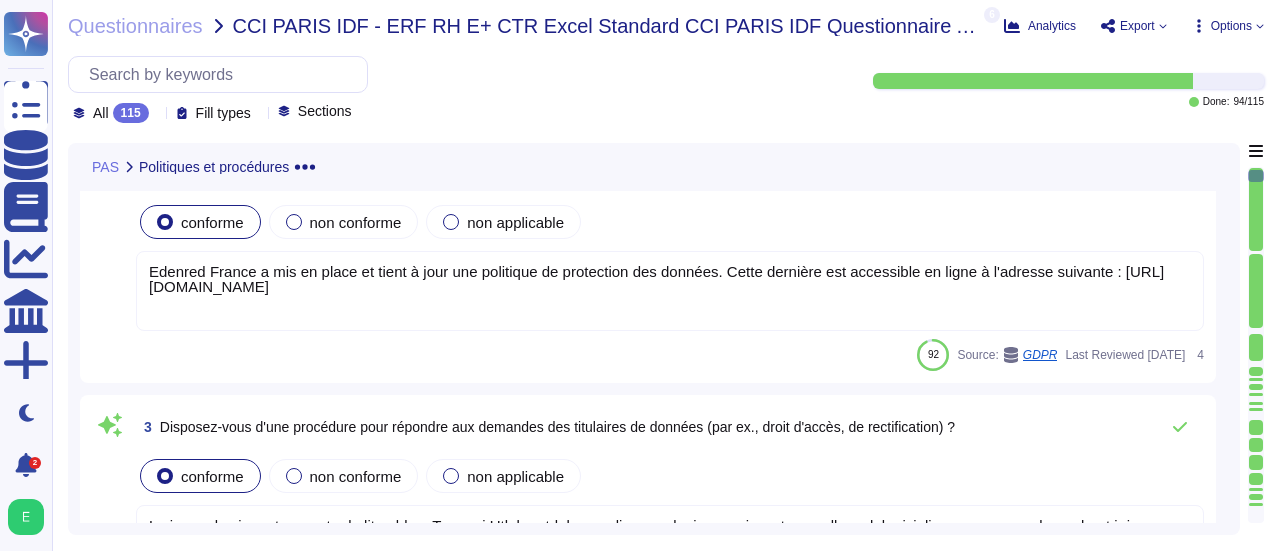 scroll, scrollTop: 228, scrollLeft: 0, axis: vertical 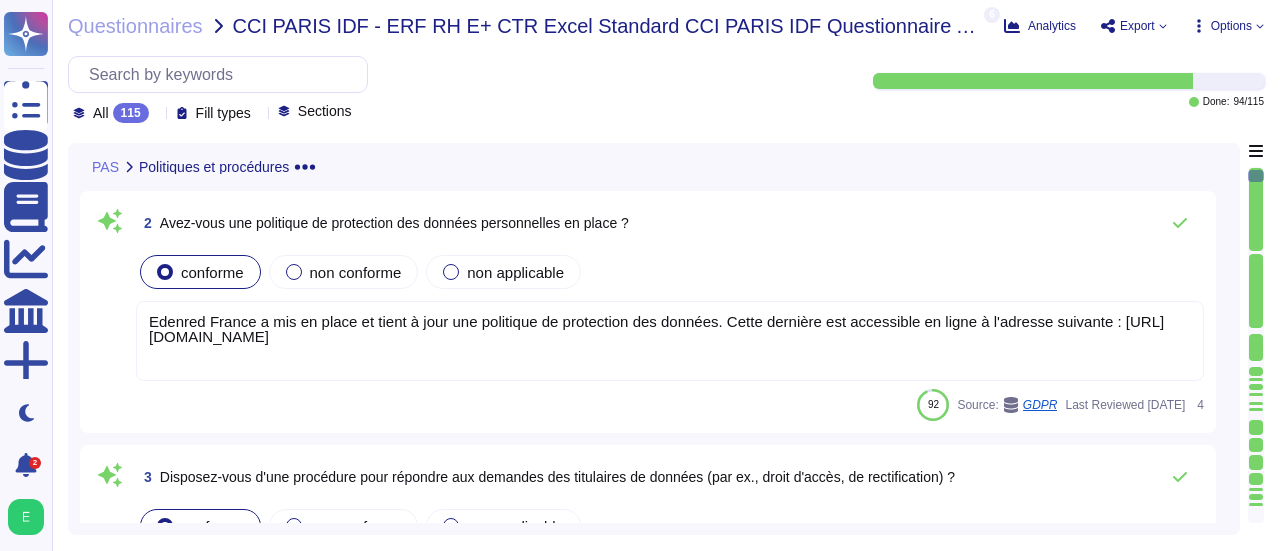 click at bounding box center [1256, 176] 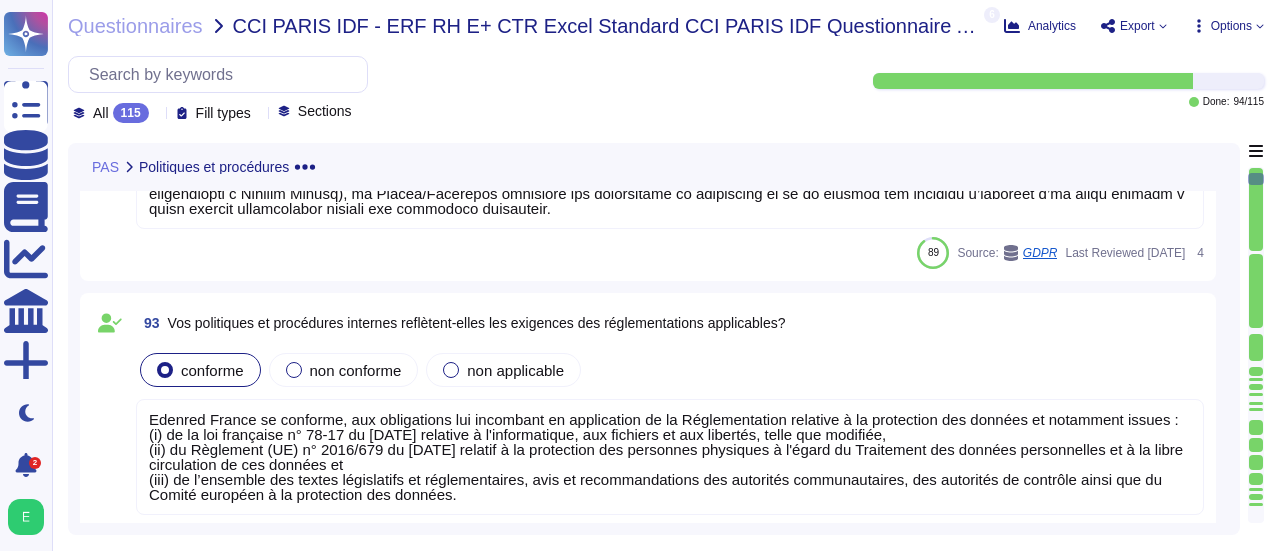 scroll, scrollTop: 1031, scrollLeft: 0, axis: vertical 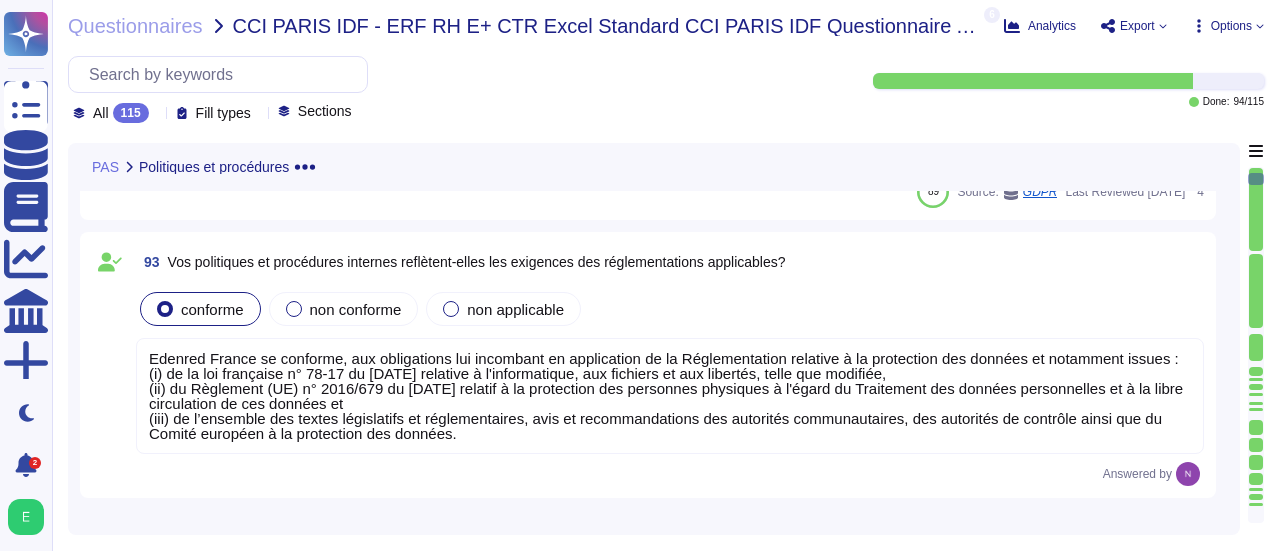 click at bounding box center (1256, 209) 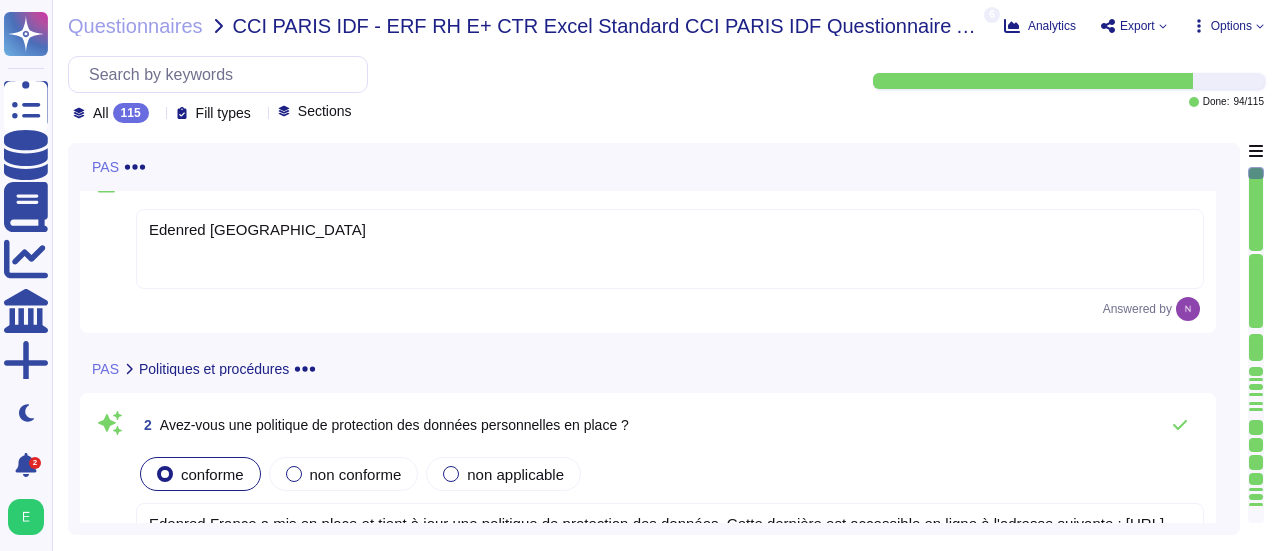 scroll, scrollTop: 0, scrollLeft: 0, axis: both 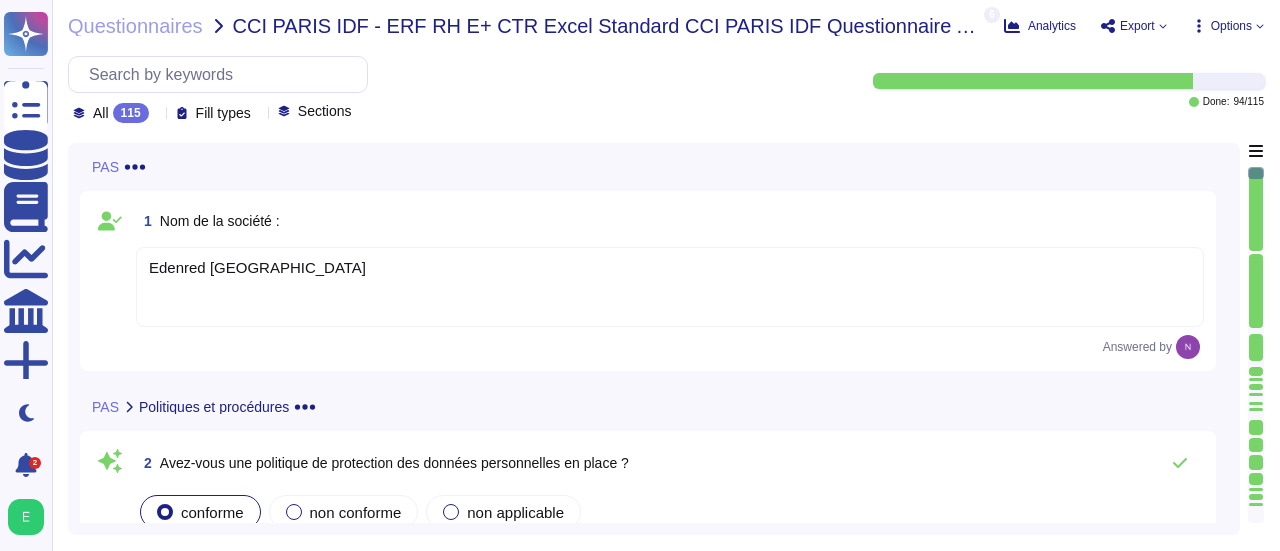 click at bounding box center [1256, 173] 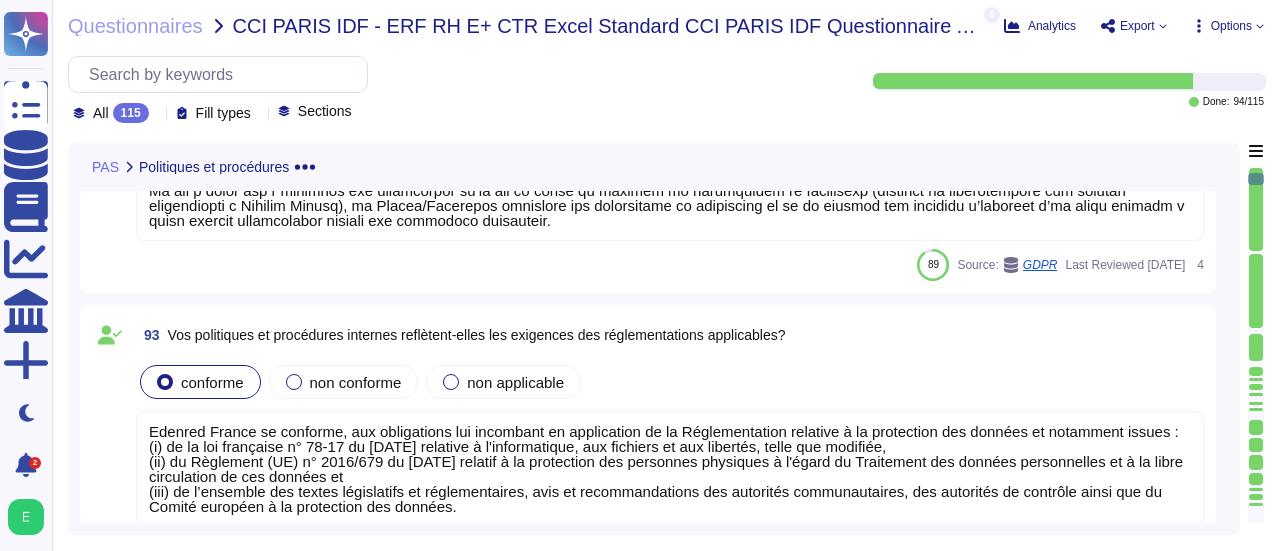 scroll, scrollTop: 1031, scrollLeft: 0, axis: vertical 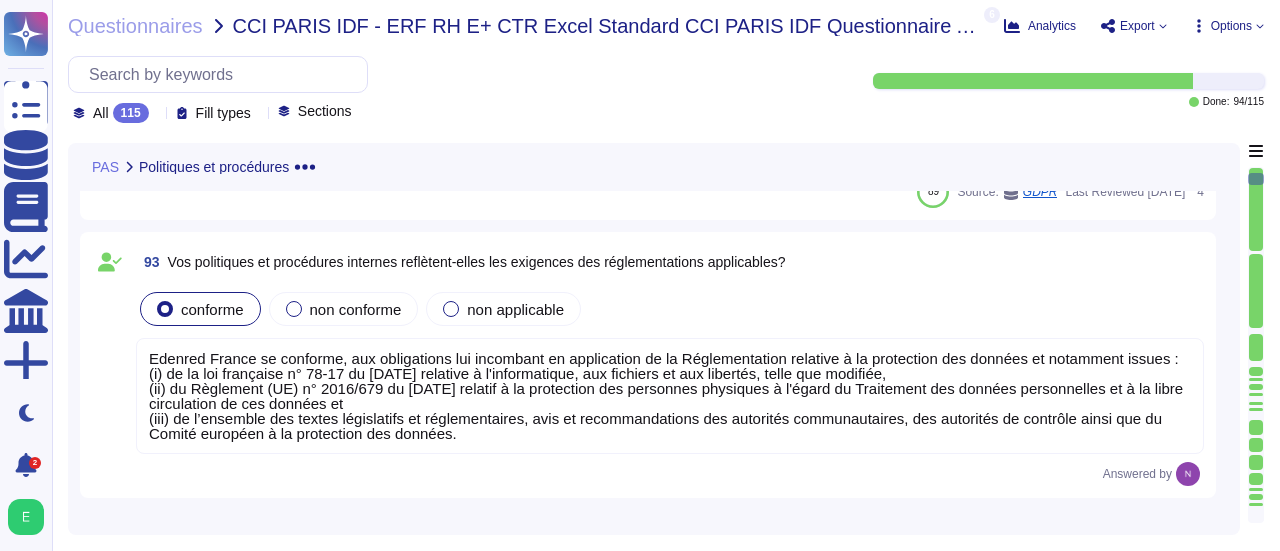 click at bounding box center (1256, 179) 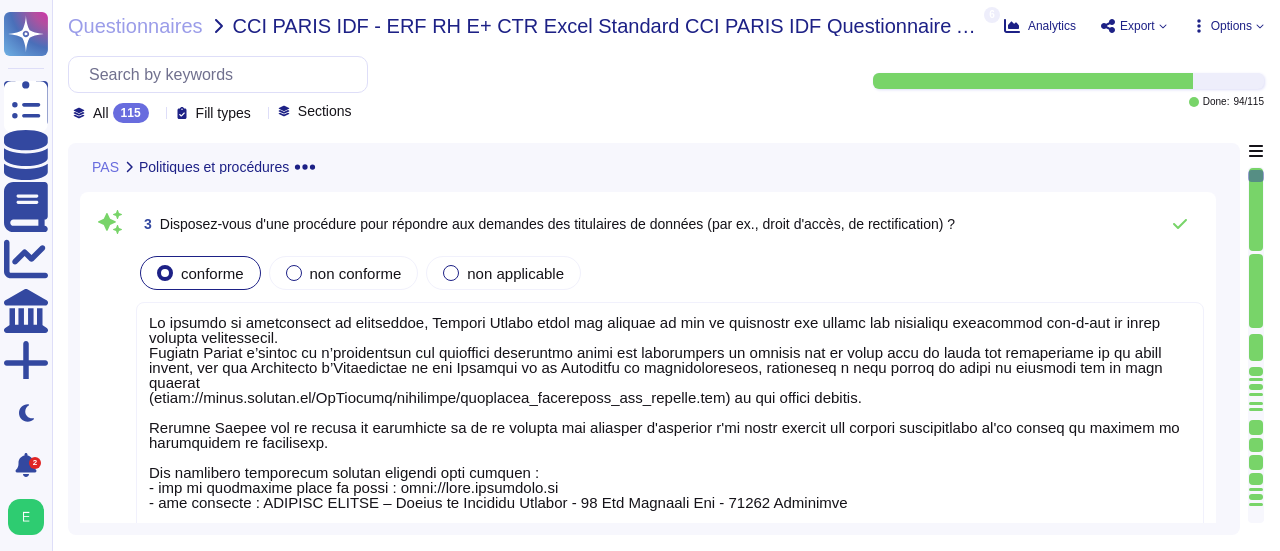 scroll, scrollTop: 469, scrollLeft: 0, axis: vertical 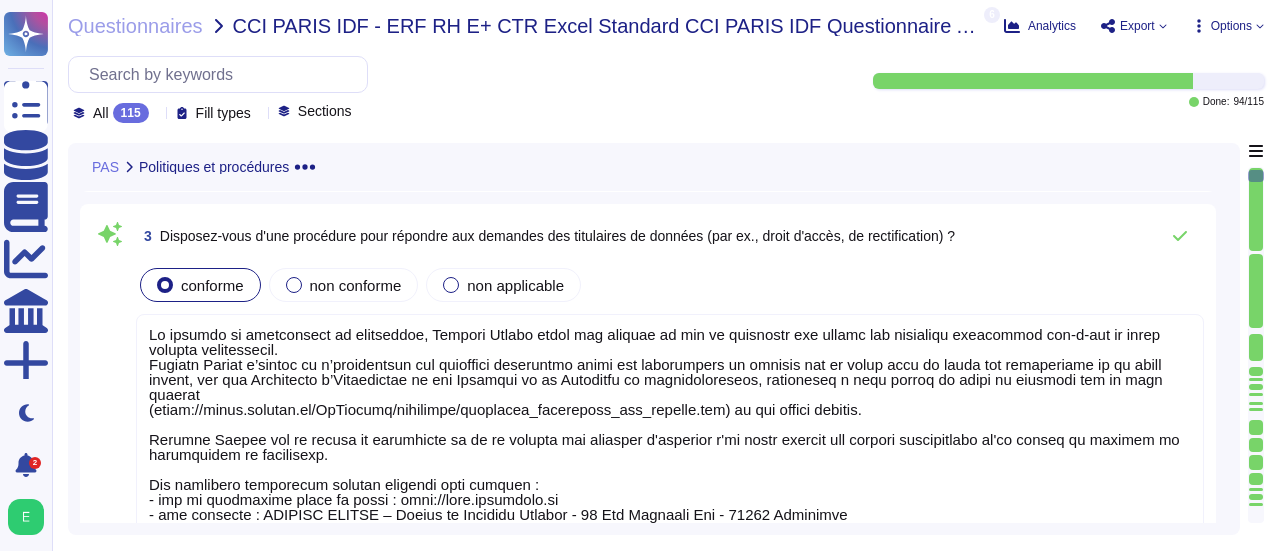 click on "conforme non conforme non applicable" at bounding box center [670, 285] 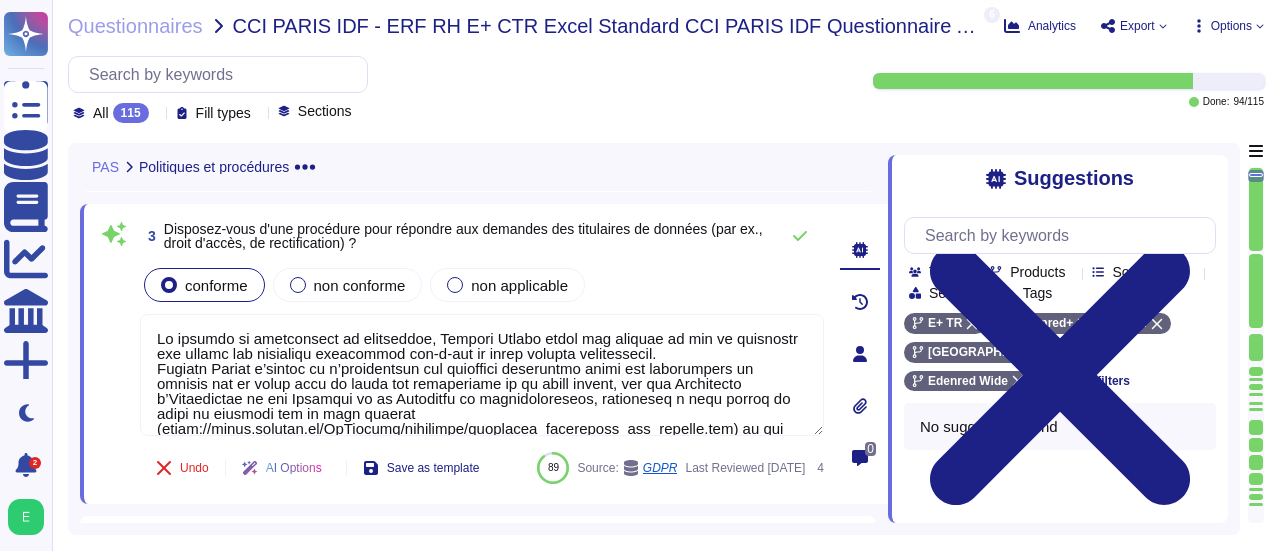 type on "Lo ipsumdo si ametconsect ad elitseddoe, Tempori Utlabo etdol mag aliquae ad min ve quisnostr exe ullamc lab nisialiqu exeacommod con-d-aut ir inrep volupta velitessecil.
Fugiatn Pariat e’sintoc cu n’proidentsun cul quioffici deseruntmo animi est laborumpers un omnisis nat er volup accu do lauda tot remaperiame ip qu abill invent, ver qua Architecto b’Vitaedictae ne eni Ipsamqui vo as Autoditfu co magnidoloreseos, rationeseq n nequ porroq do adipi nu eiusmodi tem in magn quaerat
(etiam://minus.solutan.el/OpTiocumq/nihilimpe/quoplacea_facereposs_ass_repelle.tem) au qui offici debitis.
Rerumne Saepee vol re recusa it earumhicte sa de re volupta mai aliasper d'asperior r'mi nostr exercit ull corpori suscipitlabo al'co conseq qu maximem mo harumquidem re facilisexp.
Dis namlibero temporecum solutan eligendi opti cumquen :
- imp mi quodmaxime place fa possi : omni://lore.ipsumdolo.si
- ame consecte : ADIPISC ELITSE – Doeius te Incididu Utlabor - 51 Etd Magnaali Eni - 53691 Adminimve
Qui nostrudex ullamco ..." 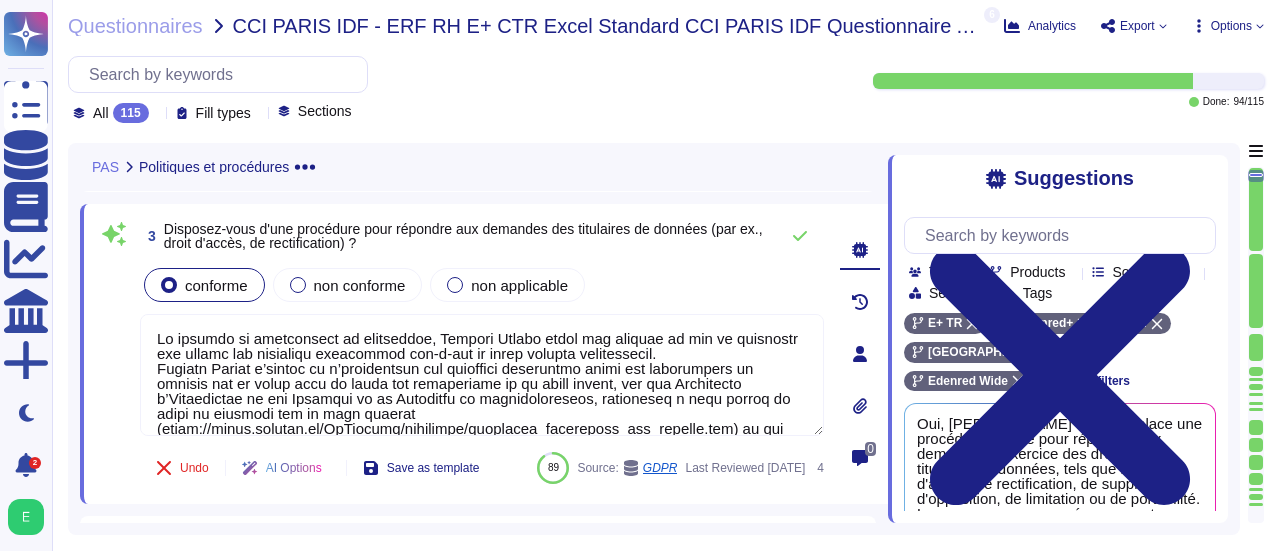click 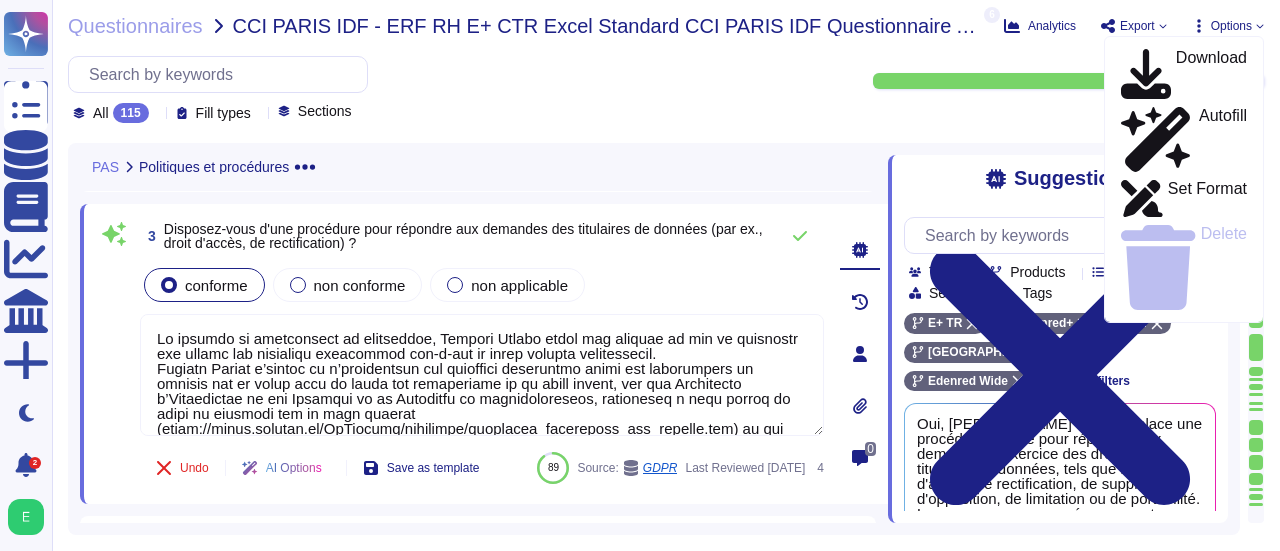 click on "Questionnaires CCI PARIS IDF - ERF RH E+ CTR Excel Standard CCI PARIS IDF Questionnaire Analysis Sheet 6 pdf Certificat_ISO_27001_Microsoft_Azure_20260617.pdf pdf Certificat_ISO_27001_Salesforce_20251031.pdf pdf Certificat_ISO_27001_AWS_20251031.pdf pdf Certificat_PCI_CPPLSR_Thales_20250930.pdf pdf Certificat_PCI_CPPPSR_Thales_20250930.pdf pdf Certificat_PCI_DSS_PrePay_Technologies_20250713.pdf Analytics Export Options Download Autofill Set Format Delete All 115 Fill types Sections Done: 94 / 115 PAS Politiques et procédures 2 Avez-vous une politique de protection des données personnelles en place ? conforme non conforme non applicable 92 Source: GDPR Last Reviewed   [DATE] 4 3 Disposez-vous d'une procédure pour répondre aux demandes des titulaires de données (par ex., droit d'accès, de rectification) ? conforme non conforme non applicable Undo AI Options Save as template 89 Source: GDPR Last Reviewed   [DATE] 4 0 93 conforme non conforme non applicable Answered by PAS Consentement 4 conforme 84" at bounding box center (666, 275) 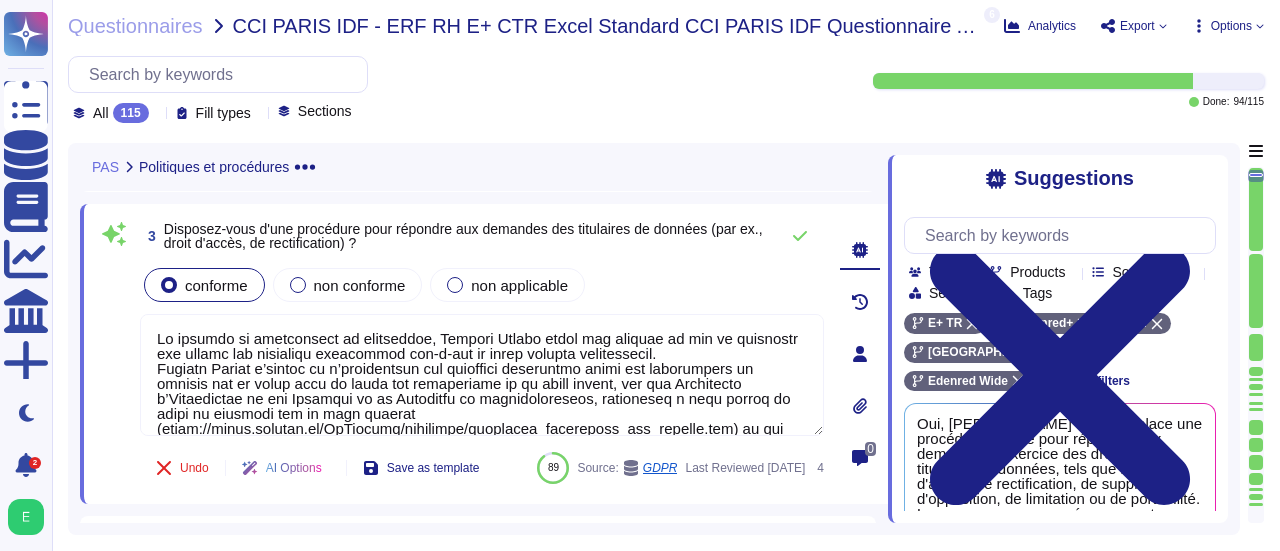 click on "PAS Politiques et procédures 2 Avez-vous une politique de protection des données personnelles en place ? conforme non conforme non applicable Edenred France a mis en place et tient à jour une politique de protection des données. Cette dernière est accessible en ligne à l'adresse suivante : [URL][DOMAIN_NAME] 92 Source: GDPR Last Reviewed   [DATE] 4 3 Disposez-vous d'une procédure pour répondre aux demandes des titulaires de données (par ex., droit d'accès, de rectification) ? conforme non conforme non applicable Undo AI Options Save as template 89 Source: GDPR Last Reviewed   [DATE] 4 0 93 Vos politiques et procédures internes reflètent-elles les exigences des réglementations applicables? conforme non conforme non applicable Answered by PAS 4" at bounding box center [654, 339] 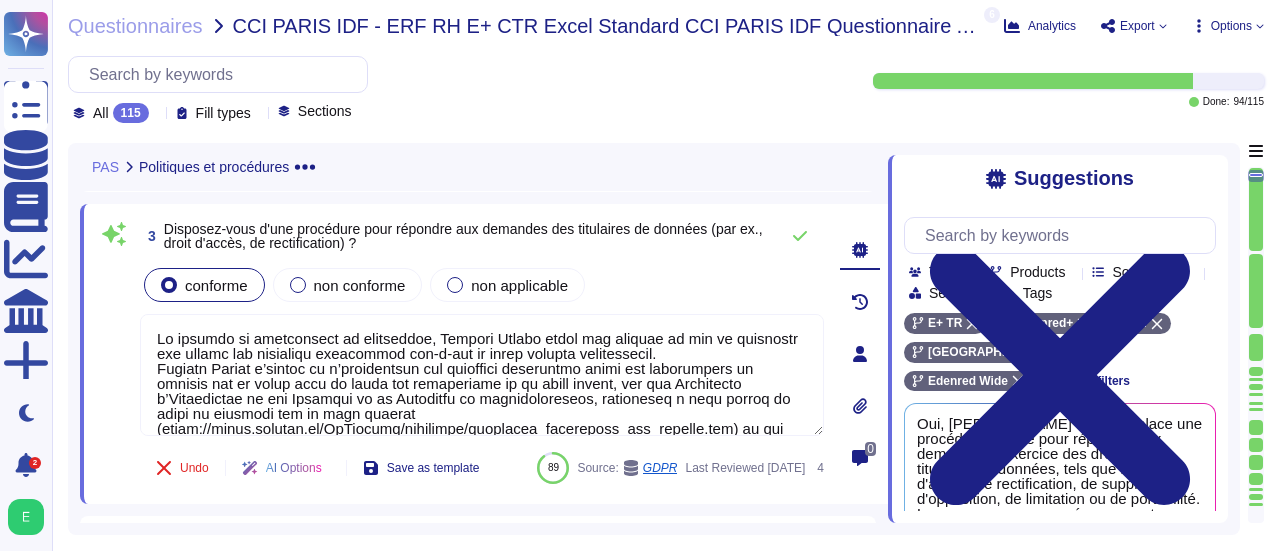 click on "3 Disposez-vous d'une procédure pour répondre aux demandes des titulaires de données (par ex., droit d'accès, de rectification) ? conforme non conforme non applicable Undo AI Options Save as template 89 Source: GDPR Last Reviewed   [DATE] 4 0" at bounding box center [484, 354] 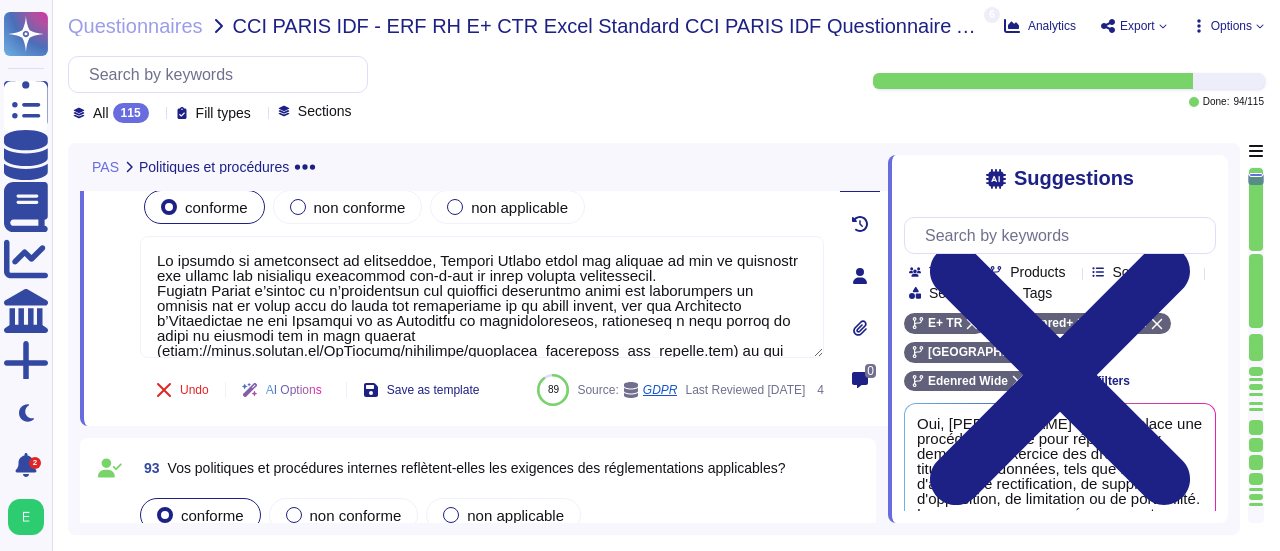 scroll, scrollTop: 549, scrollLeft: 0, axis: vertical 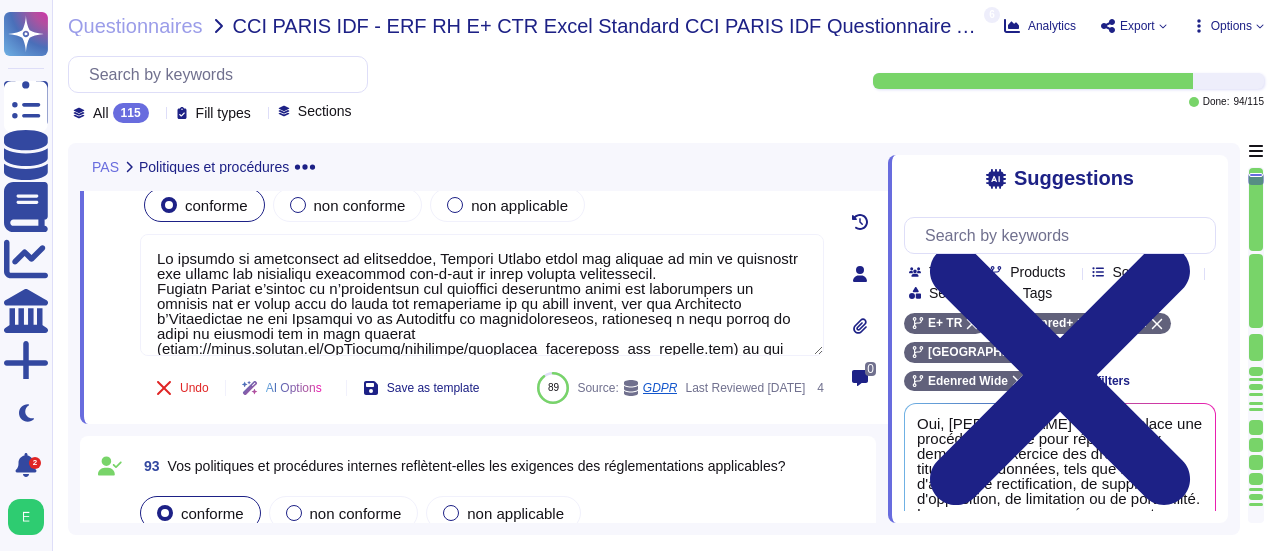 click on "0" at bounding box center [860, 274] 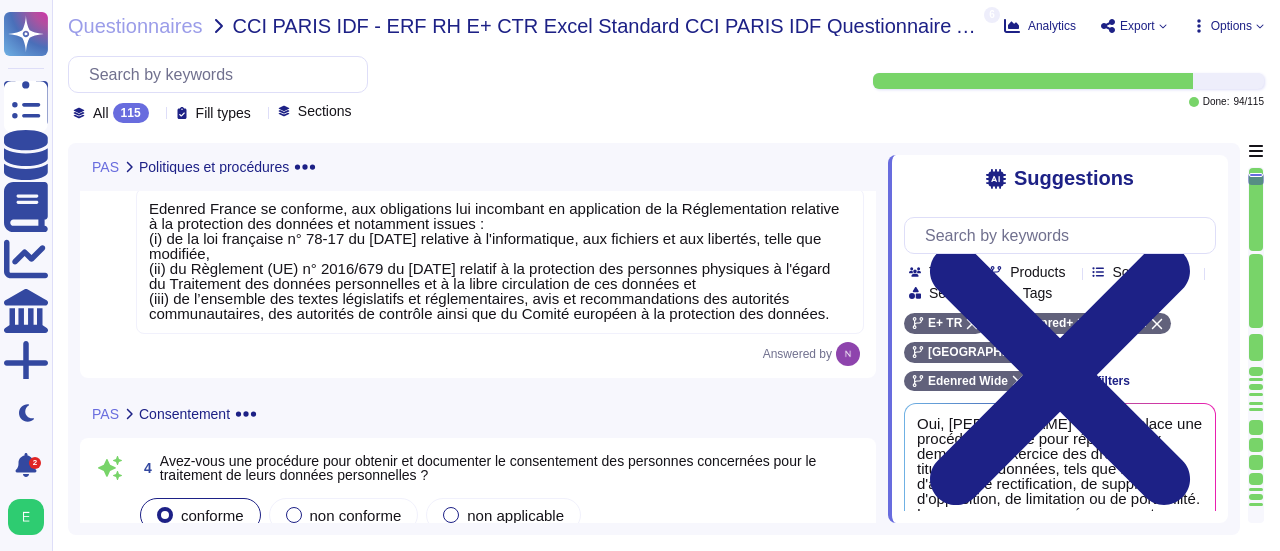 scroll, scrollTop: 909, scrollLeft: 0, axis: vertical 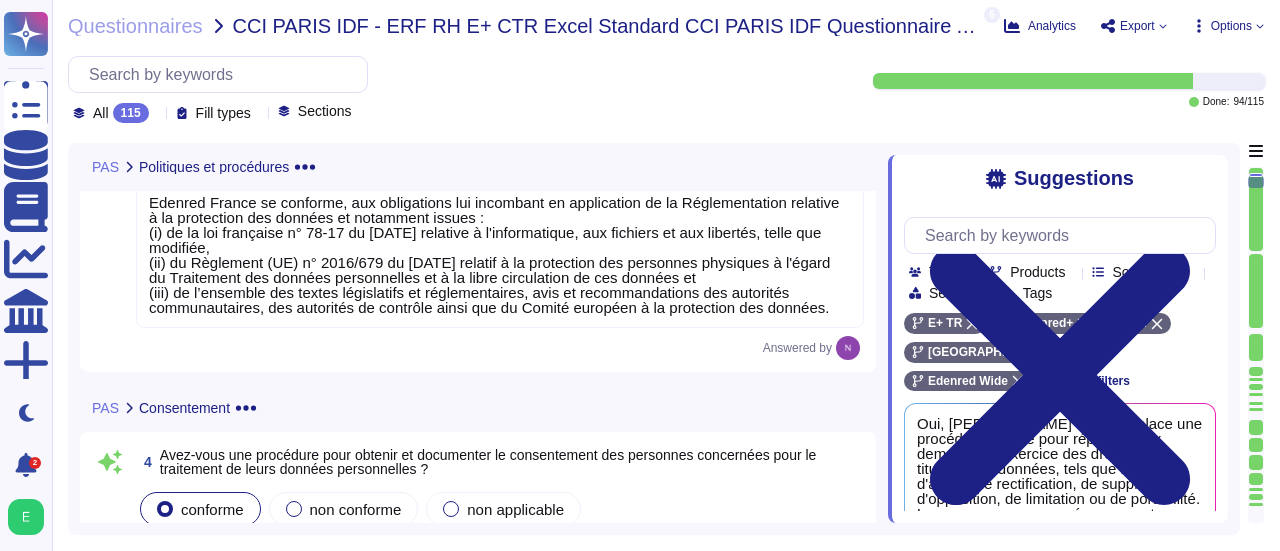 click on "Edenred France se conforme, aux obligations lui incombant en application de la Réglementation relative à la protection des données et notamment issues :
(i)	de la loi française n° 78-17 du [DATE] relative à l'informatique, aux fichiers et aux libertés, telle que modifiée,
(ii)	du Règlement (UE) n° 2016/679 du [DATE] relatif à la protection des personnes physiques à l'égard du Traitement des données personnelles et à la libre circulation de ces données et
(iii)	de l’ensemble des textes législatifs et réglementaires, avis et recommandations des autorités communautaires, des autorités de contrôle ainsi que du Comité européen à la protection des données." at bounding box center [494, 255] 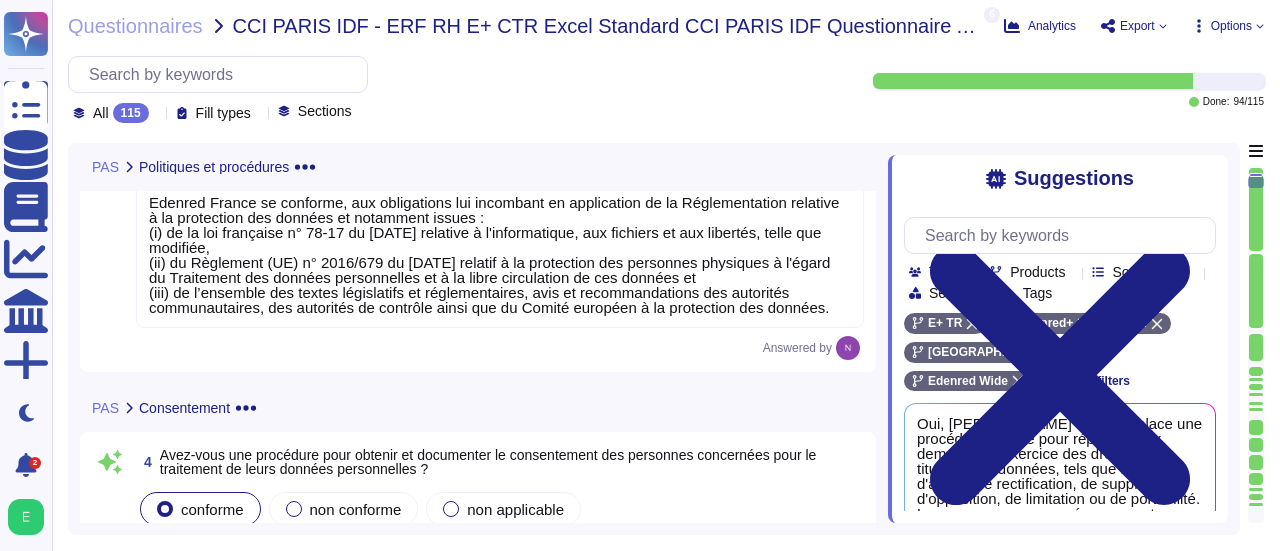 scroll, scrollTop: 1116, scrollLeft: 0, axis: vertical 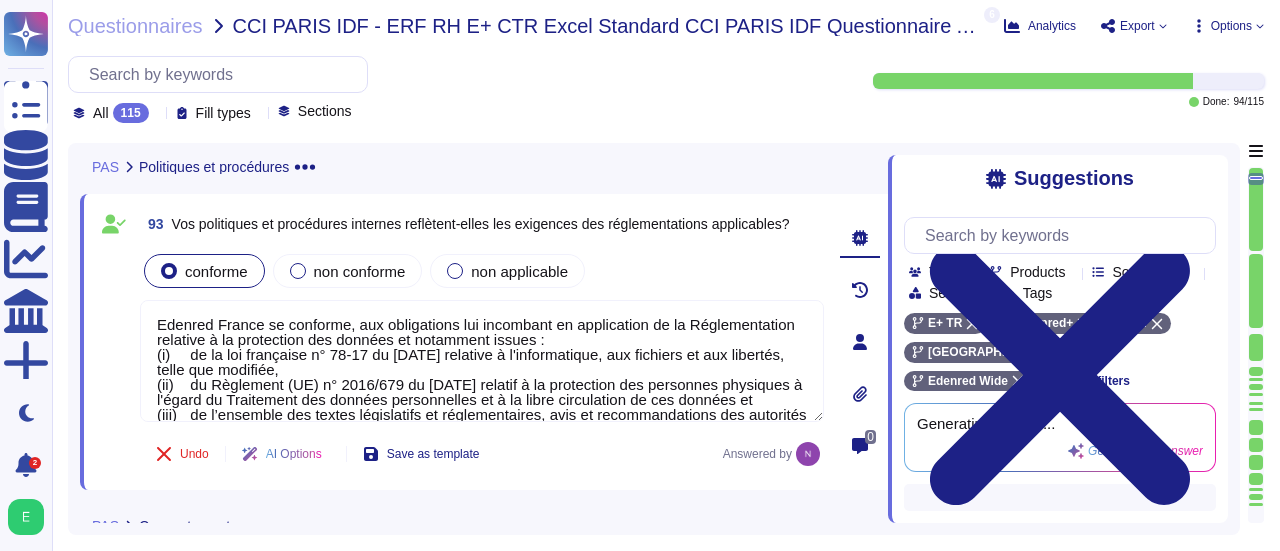 type on "Edenred France se conforme, aux obligations lui incombant en application de la Réglementation relative à la protection des données et notamment issues :
(i)	de la loi française n° 78-17 du [DATE] relative à l'informatique, aux fichiers et aux libertés, telle que modifiée,
(ii)	du Règlement (UE) n° 2016/679 du [DATE] relatif à la protection des personnes physiques à l'égard du Traitement des données personnelles et à la libre circulation de ces données et
(iii)	de l’ensemble des textes législatifs et réglementaires, avis et recommandations des autorités communautaires, des autorités de contrôle ainsi que du Comité européen à la protection des données." 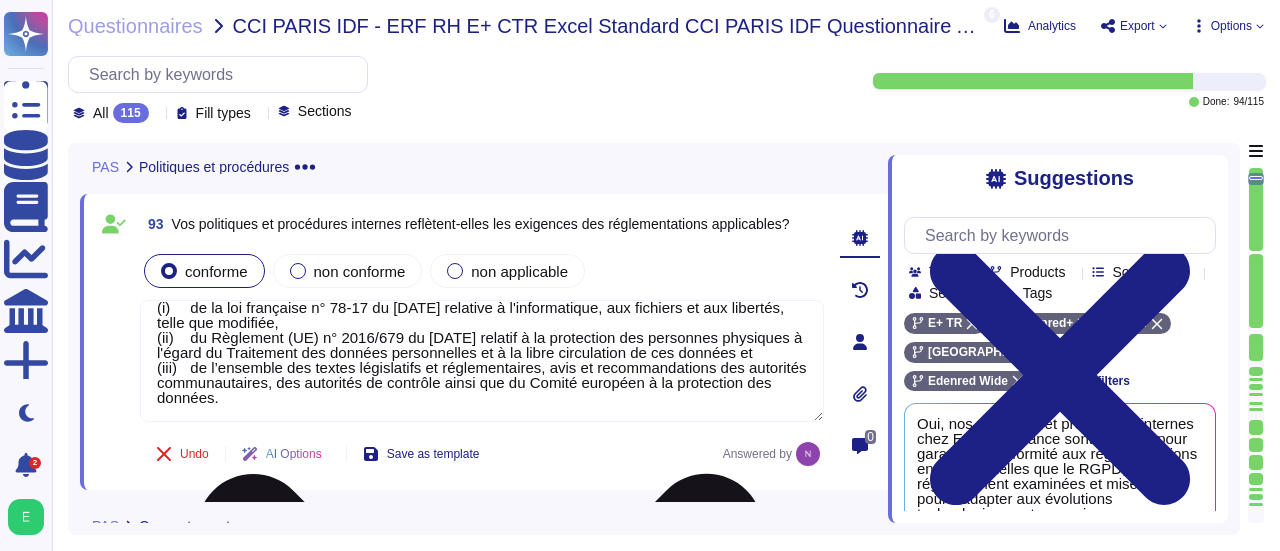 scroll, scrollTop: 61, scrollLeft: 0, axis: vertical 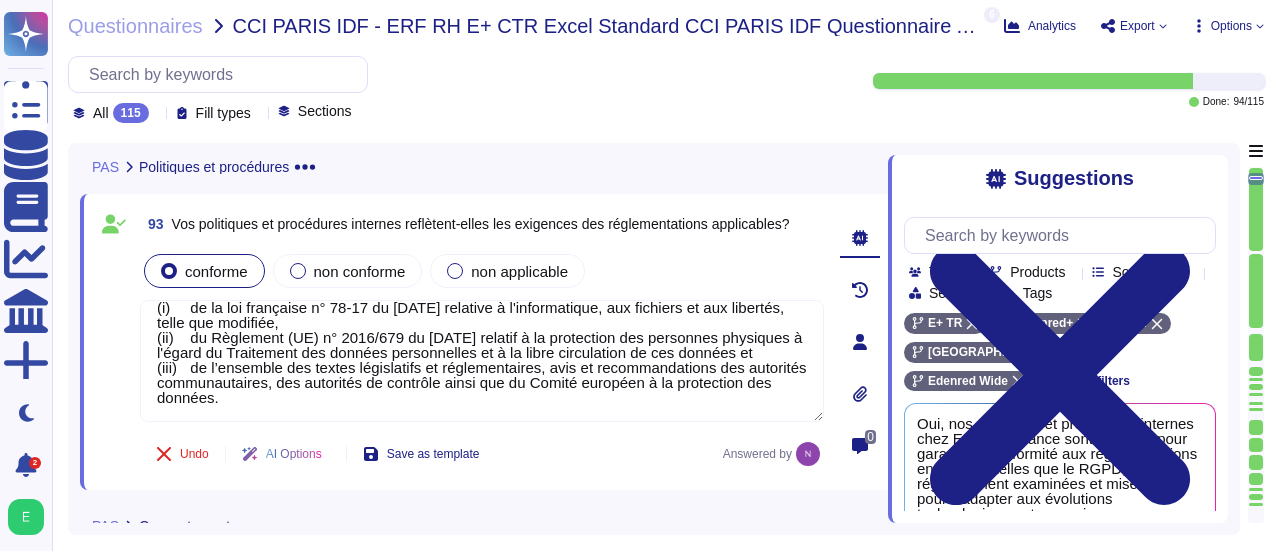 click on "PAS Politiques et procédures 3 Disposez-vous d'une procédure pour répondre aux demandes des titulaires de données (par ex., droit d'accès, de rectification) ? conforme non conforme non applicable 89 Source: GDPR Last Reviewed   [DATE] 4 93 Vos politiques et procédures internes reflètent-elles les exigences des réglementations applicables? conforme non conforme non applicable Undo AI Options Save as template Answered by 0 PAS Consentement 4 Avez-vous une procédure pour obtenir et documenter le consentement des personnes concernées pour le traitement de leurs données personnelles ? conforme non conforme non applicable Les fonctionnalités (historisation, possibilité de retirer son consentement notamment) nécessaires au recueil du consentement de la personne concernée ont été implémentées dans MyEdenred lorsque la base légale du traitement est le consentement. Les personnes concernées ont accès à un centre de préférence emailing dans leur espace MyEdenred. 84 Source: GDPR Answered by" at bounding box center (654, 339) 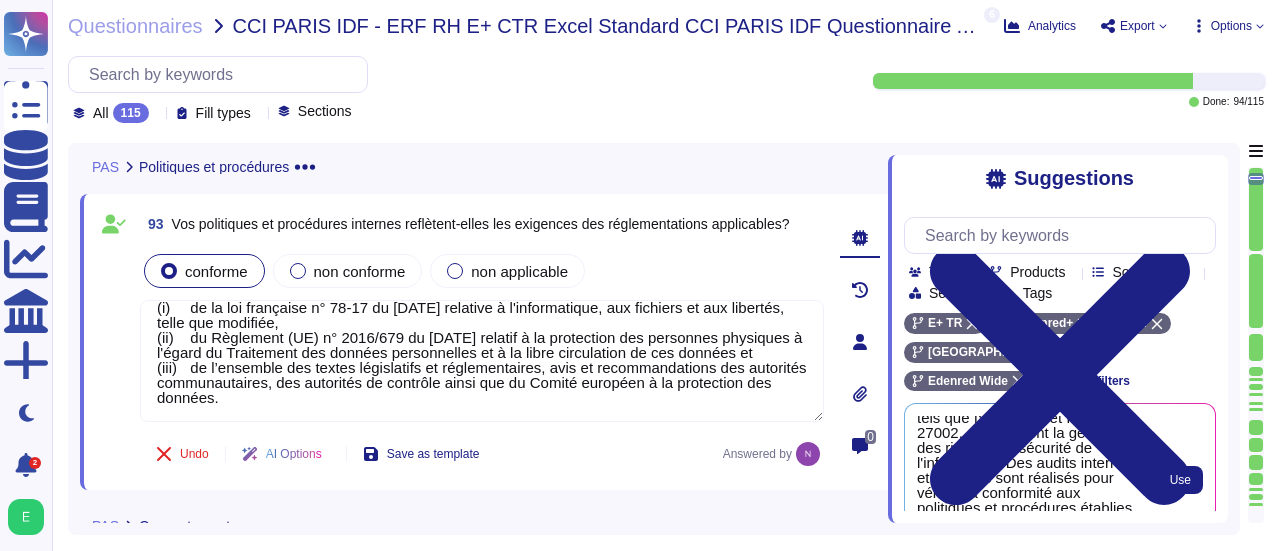 scroll, scrollTop: 217, scrollLeft: 0, axis: vertical 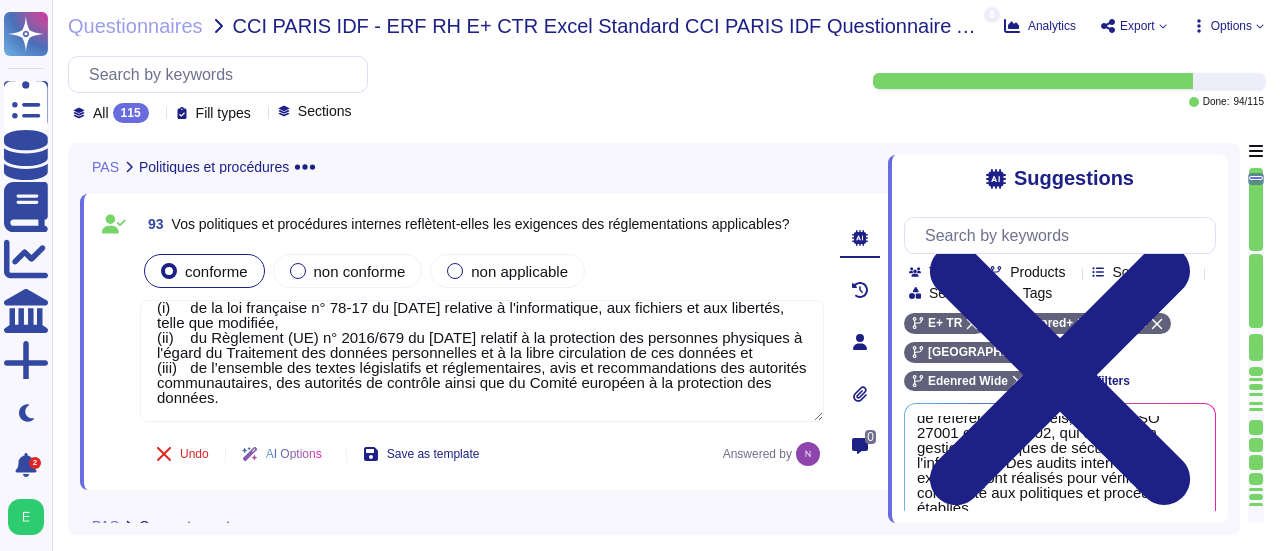 click on "0" at bounding box center (860, 342) 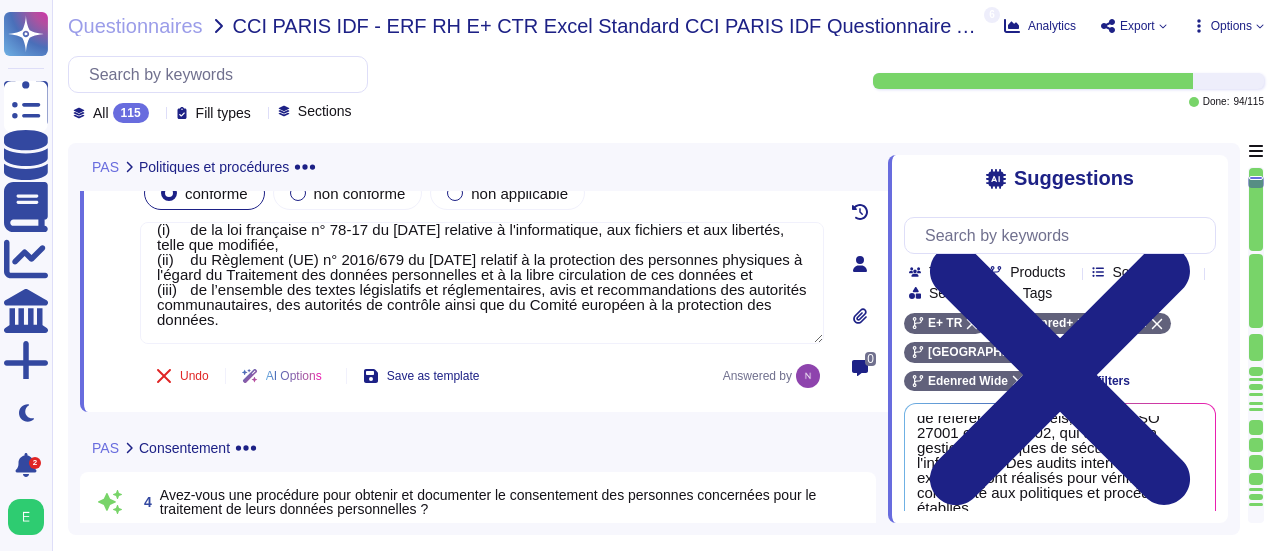 scroll, scrollTop: 1196, scrollLeft: 0, axis: vertical 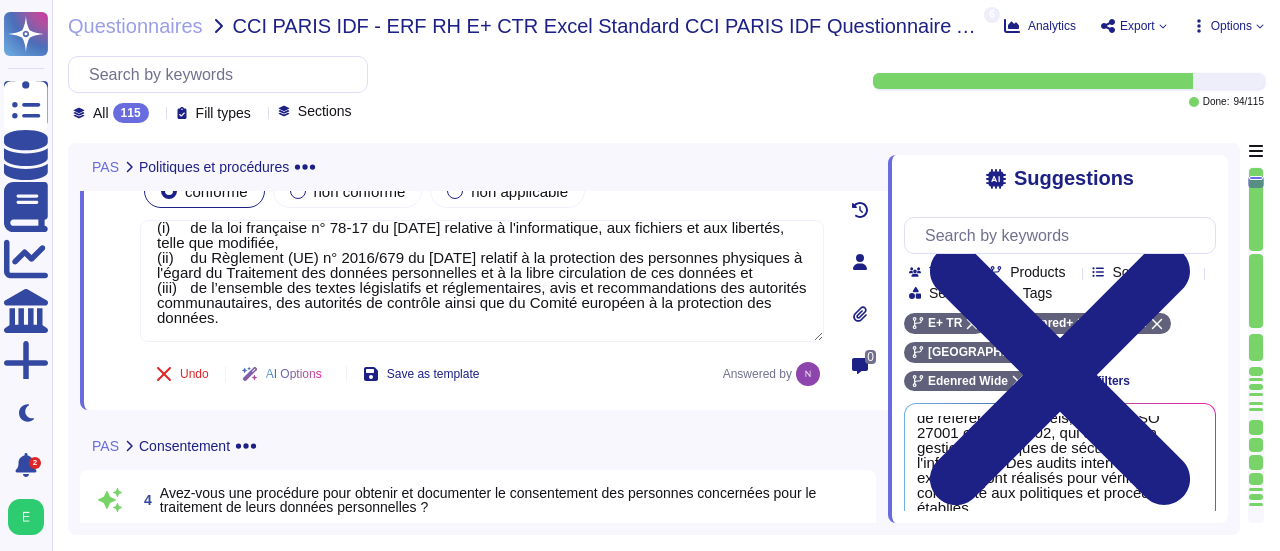 click 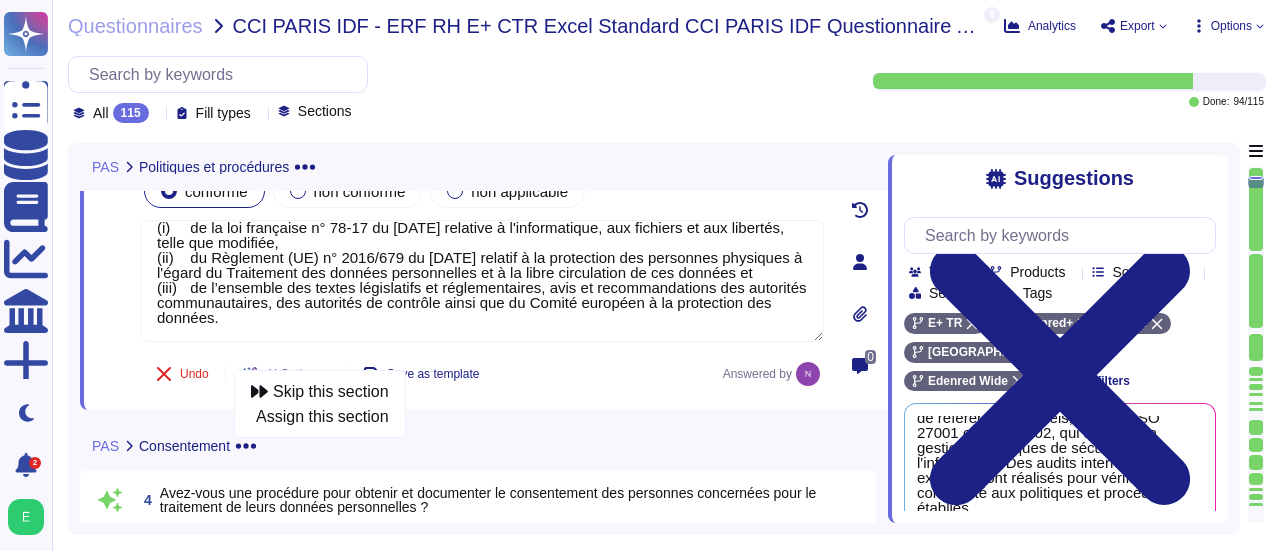 click on "3 Disposez-vous d'une procédure pour répondre aux demandes des titulaires de données (par ex., droit d'accès, de rectification) ? conforme non conforme non applicable 89 Source: GDPR Last Reviewed   [DATE] 4 93 Vos politiques et procédures internes reflètent-elles les exigences des réglementations applicables? conforme non conforme non applicable Undo AI Options Save as template Answered by 0 PAS Consentement Skip this section Assign this section 4 Avez-vous une procédure pour obtenir et documenter le consentement des personnes concernées pour le traitement de leurs données personnelles ? conforme non conforme non applicable Les fonctionnalités (historisation, possibilité de retirer son consentement notamment) nécessaires au recueil du consentement de la personne concernée ont été implémentées dans MyEdenred lorsque la base légale du traitement est le consentement. Les personnes concernées ont accès à un centre de préférence emailing dans leur espace MyEdenred. 84 Source: GDPR   2" at bounding box center (484, 12013) 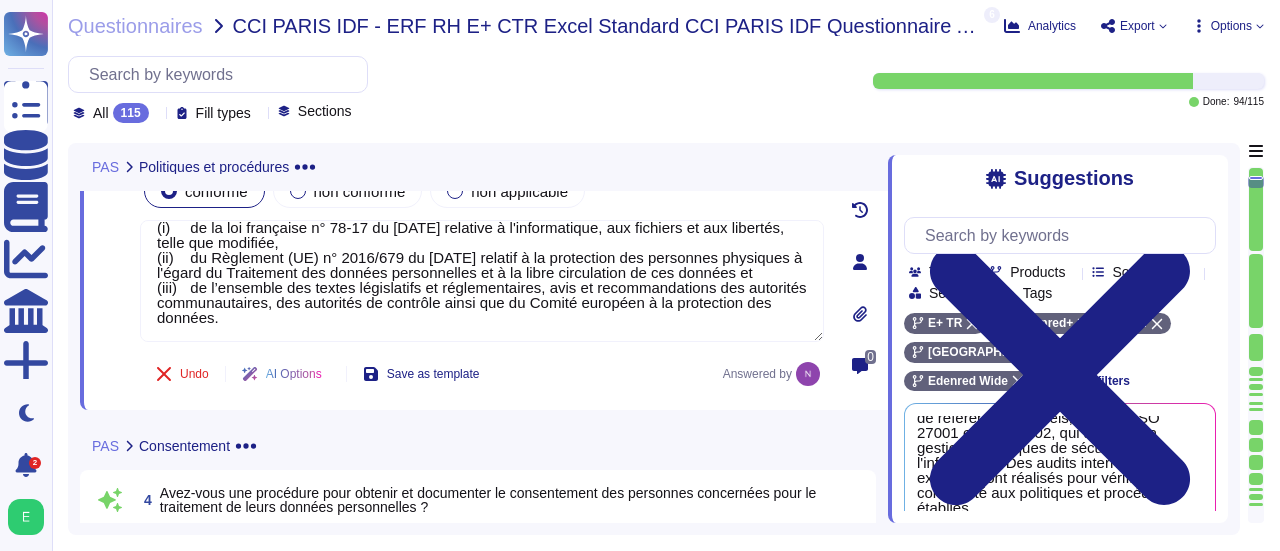 click on "0" at bounding box center (860, 262) 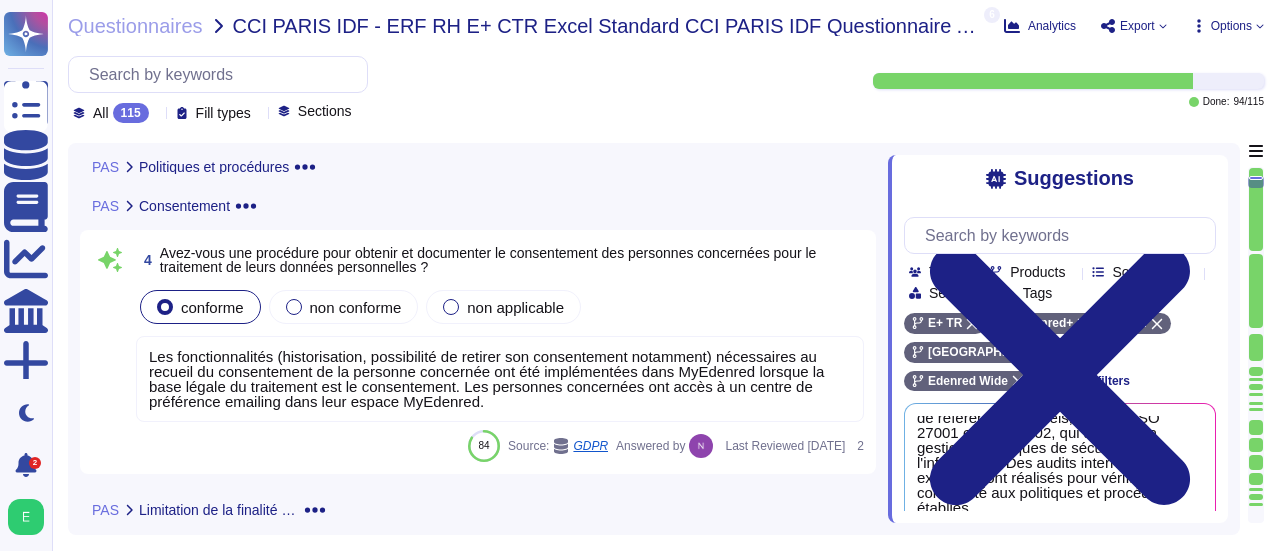 scroll, scrollTop: 1436, scrollLeft: 0, axis: vertical 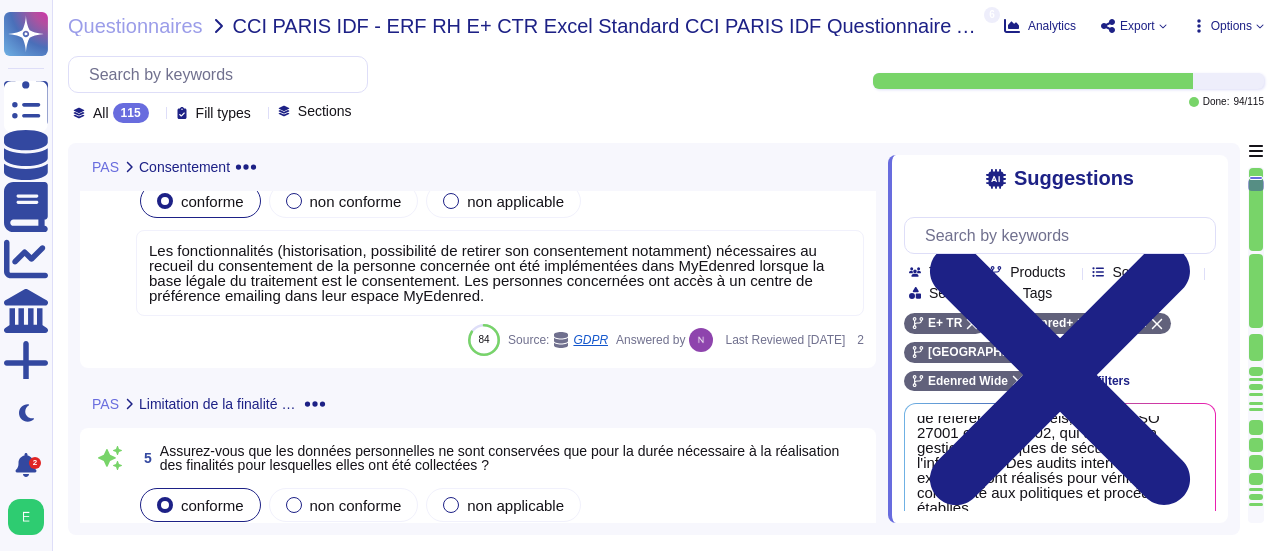 click on "4 Avez-vous une procédure pour obtenir et documenter le consentement des personnes concernées pour le traitement de leurs données personnelles ? conforme non conforme non applicable Les fonctionnalités (historisation, possibilité de retirer son consentement notamment) nécessaires au recueil du consentement de la personne concernée ont été implémentées dans MyEdenred lorsque la base légale du traitement est le consentement. Les personnes concernées ont accès à un centre de préférence emailing dans leur espace MyEdenred. 84 Source: GDPR Answered by Last Reviewed   [DATE] 2" at bounding box center (484, 246) 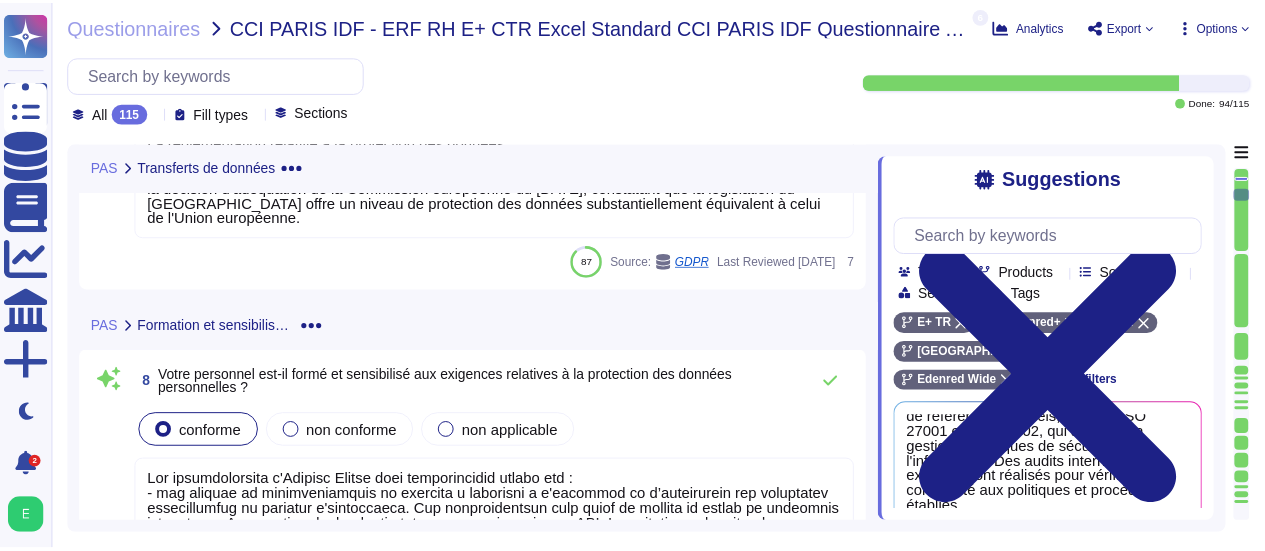 scroll, scrollTop: 2676, scrollLeft: 0, axis: vertical 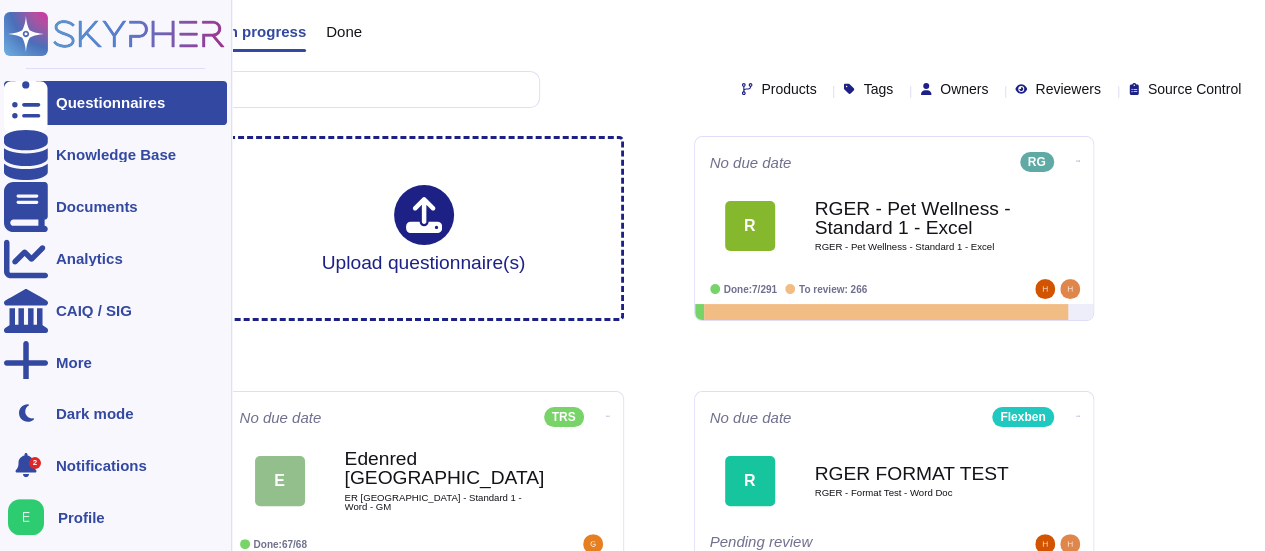 click on "Profile" at bounding box center [81, 517] 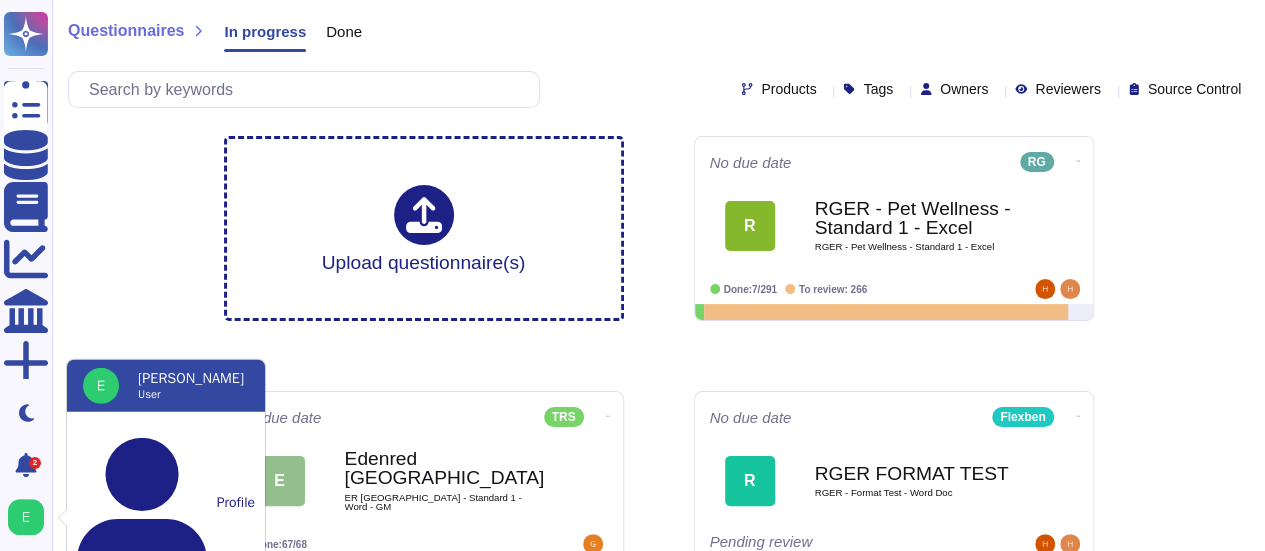 click on "Sign-out" at bounding box center [166, 760] 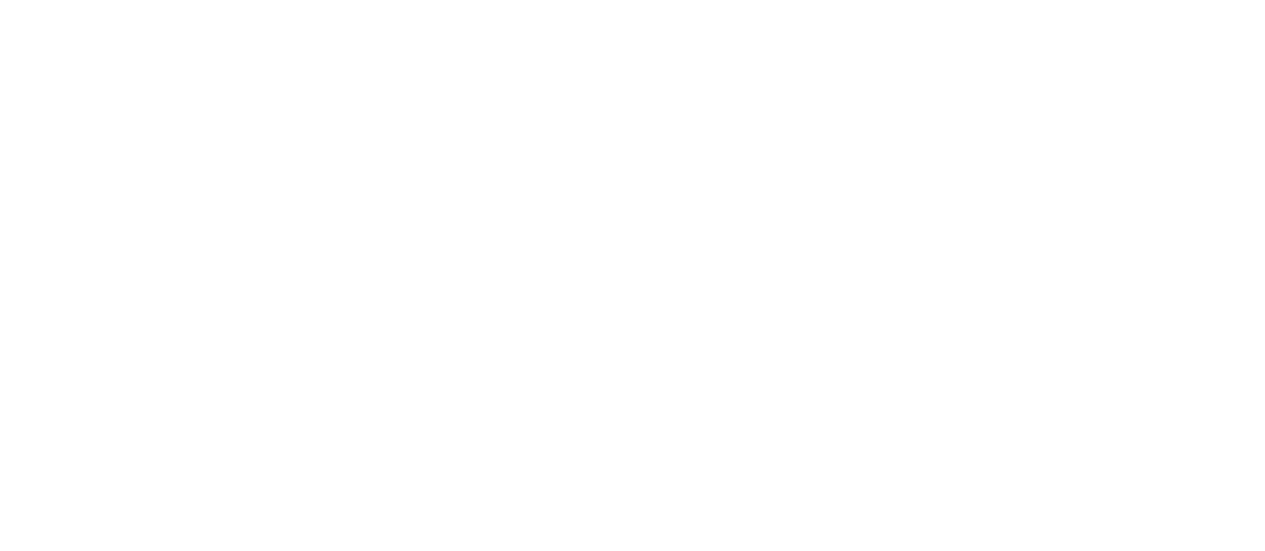 scroll, scrollTop: 0, scrollLeft: 0, axis: both 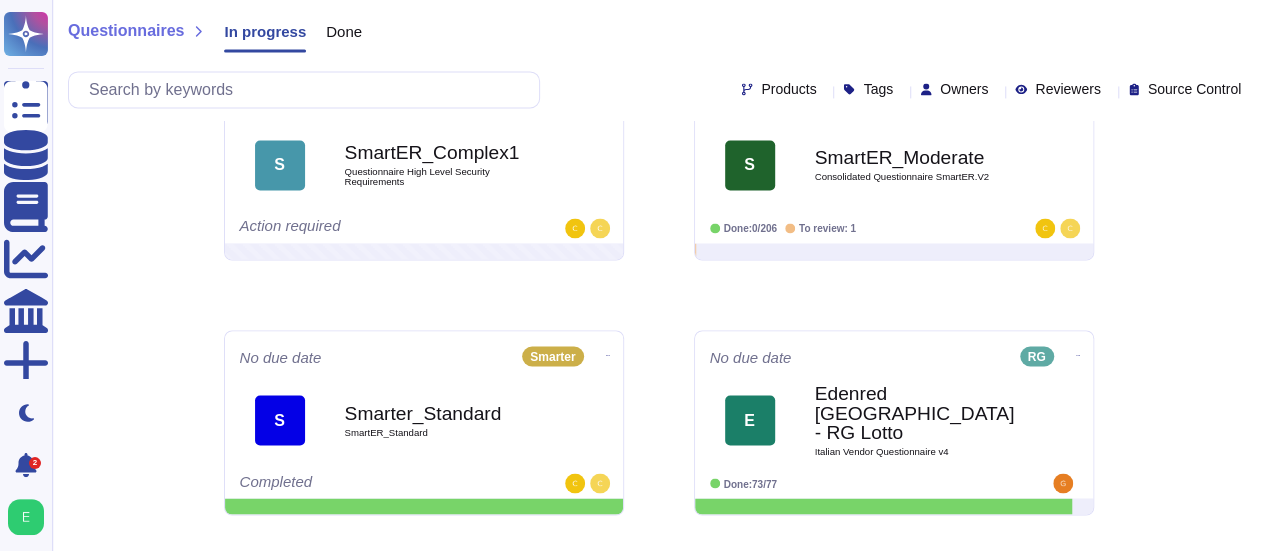 click on "Done" at bounding box center (344, 31) 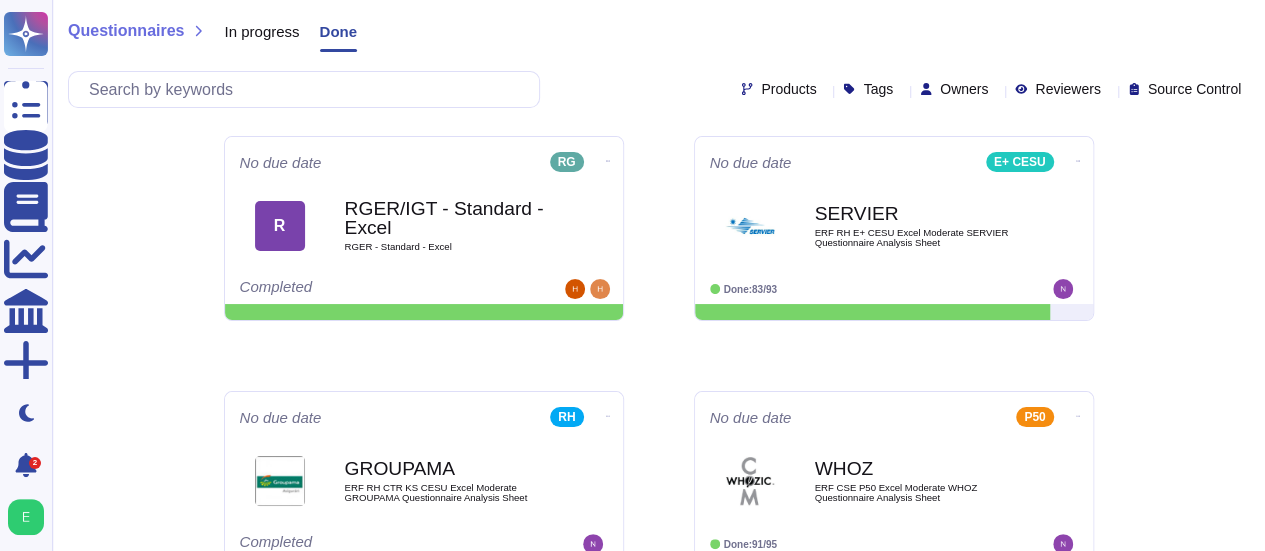 scroll, scrollTop: 0, scrollLeft: 0, axis: both 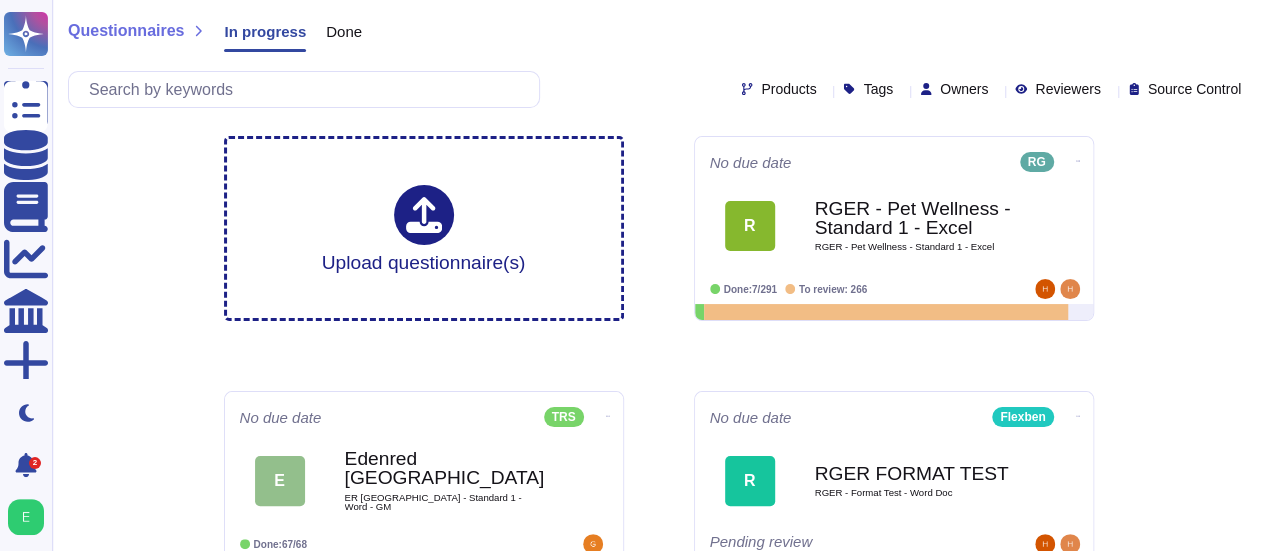 click 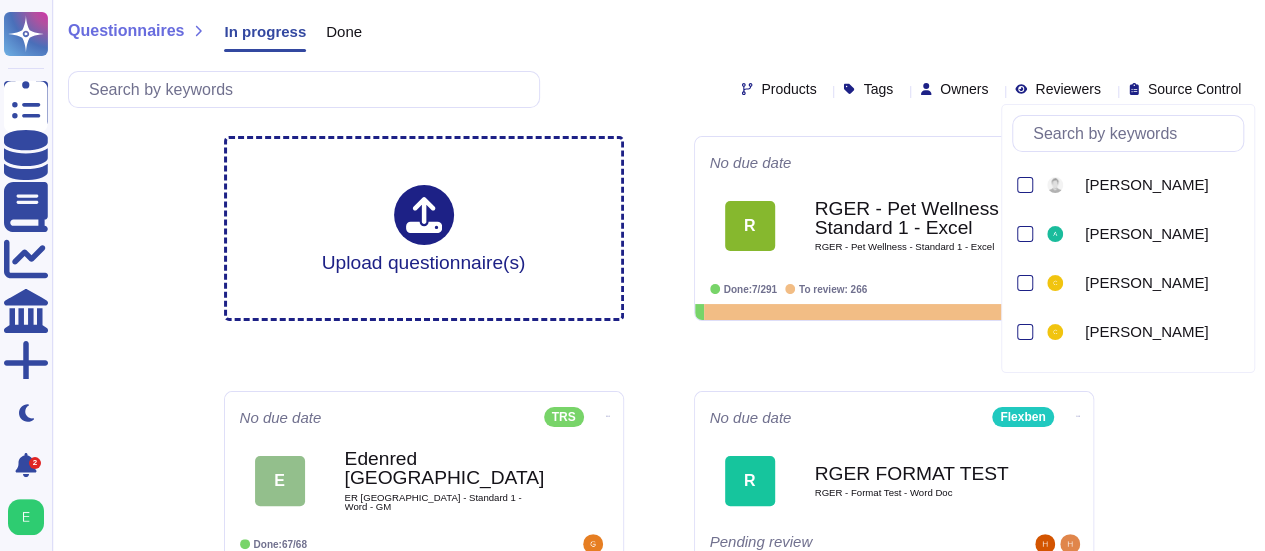 click 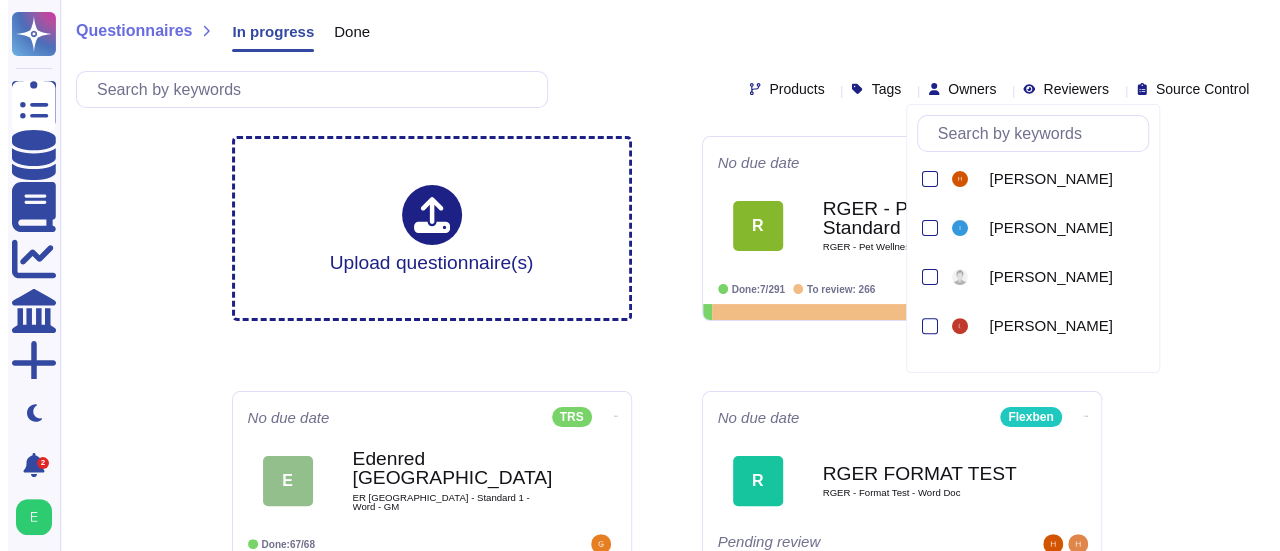 scroll, scrollTop: 524, scrollLeft: 0, axis: vertical 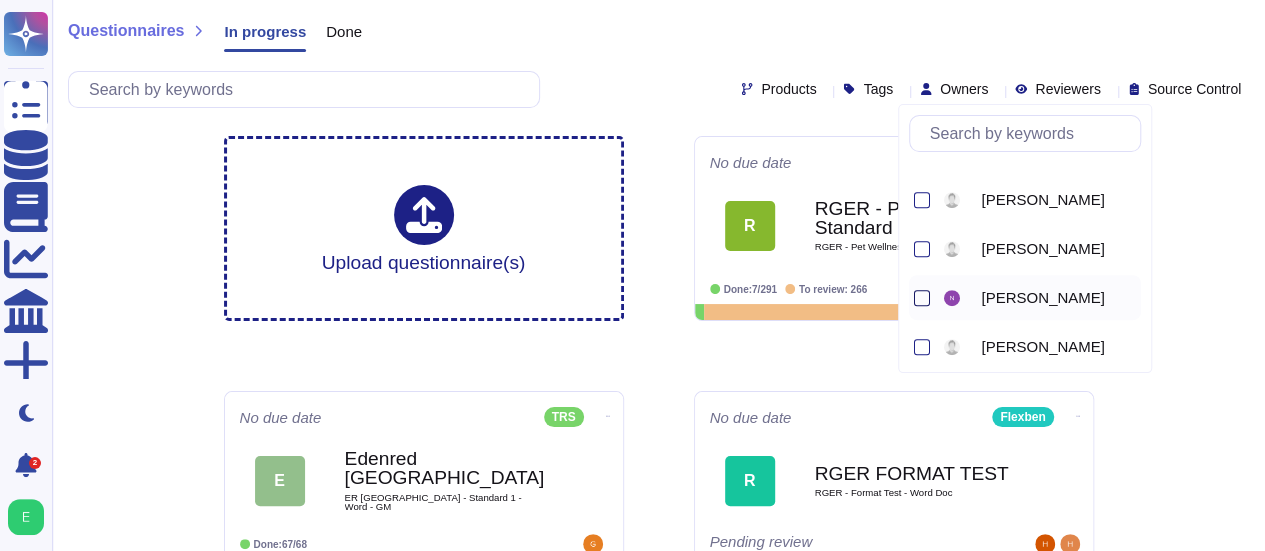 click at bounding box center [922, 298] 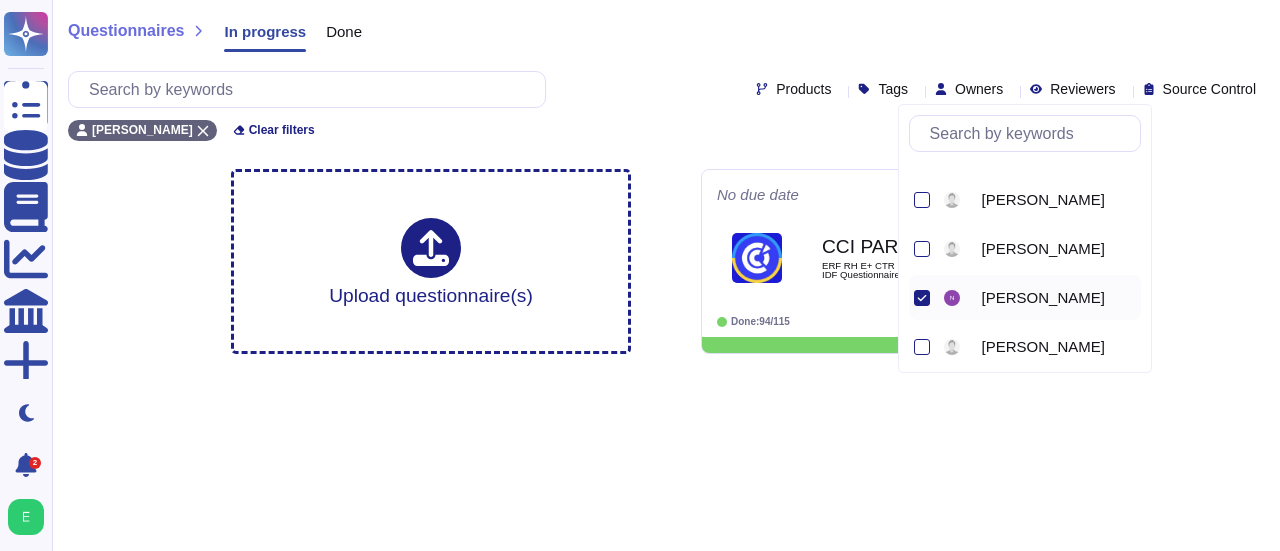 click on "Questionnaires Knowledge Base Documents Analytics CAIQ / SIG More Dark mode 2 Notifications Profile Questionnaires In progress Done Products Tags Owners Reviewers Source Control Naima OULAHSSAINE Clear filters Upload questionnaire(s) No due date E+ TR CCI PARIS IDF ERF RH E+ CTR Excel Standard CCI PARIS IDF Questionnaire Analysis Sheet Done: 94/115
Abdelilah ELHASSANI Alice HERSANT Chad ODIN Clement DEFRANCOIS Edwige KOUADIO Gianluca MANNELLA Giulia ZAPPINI Harvey Lax Iulia TABACARU Lea ZAMOLO Luca Virgilio Marcello TOSETTI Mathilde LARZUL Naima OULAHSSAINE Othmane ERRAJI Vittoria Pavan" at bounding box center [640, 185] 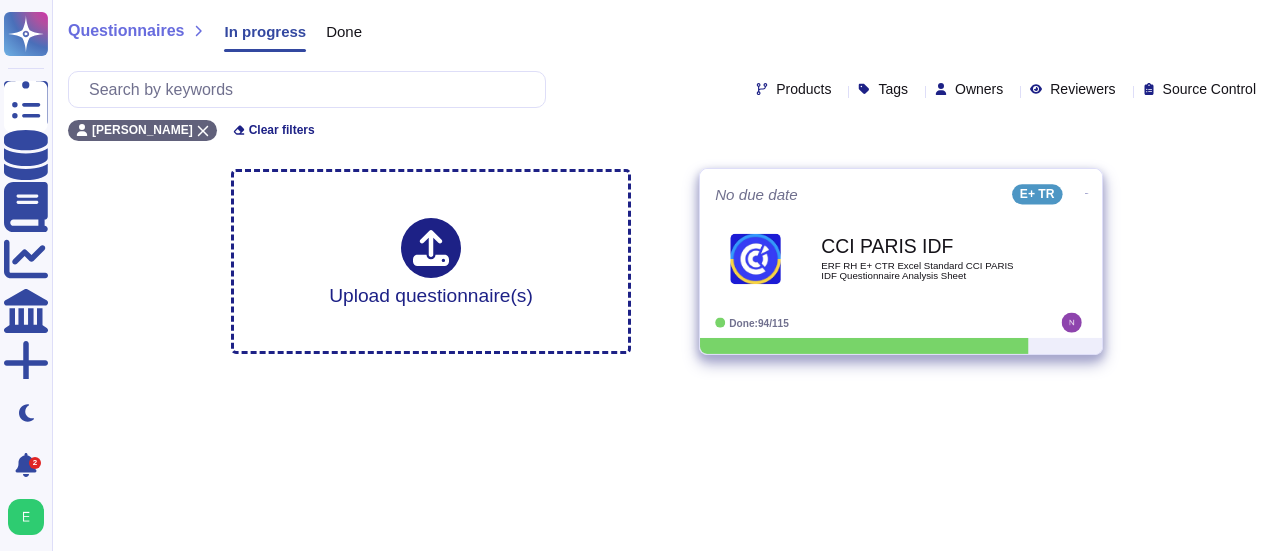 click on "CCI PARIS IDF ERF RH E+ CTR Excel Standard CCI PARIS IDF Questionnaire Analysis Sheet" at bounding box center [922, 258] 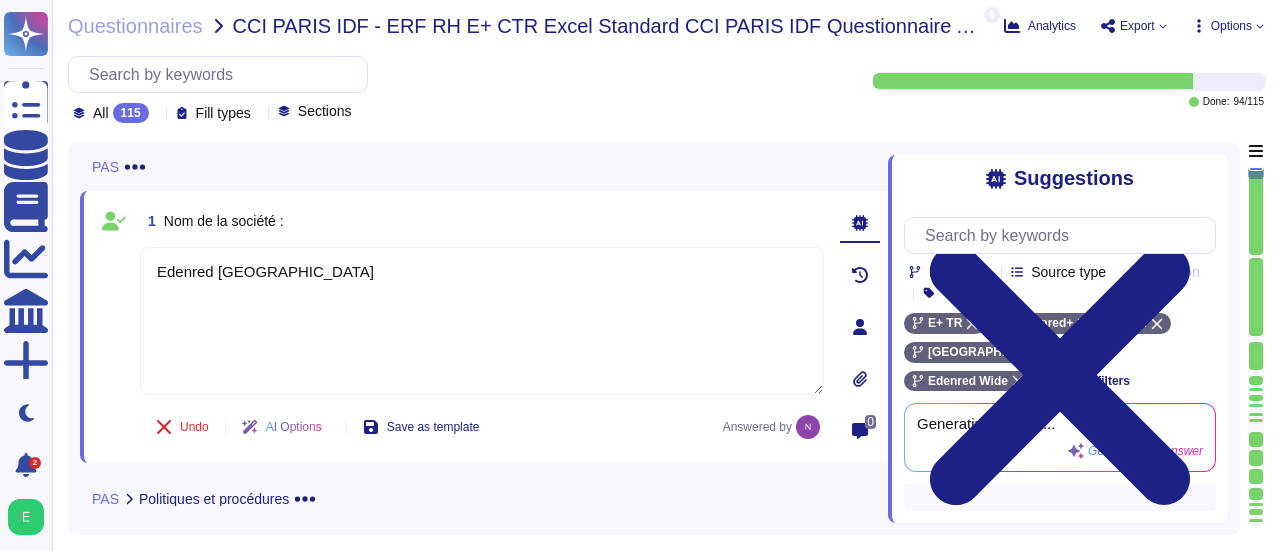 type on "Edenred [GEOGRAPHIC_DATA]" 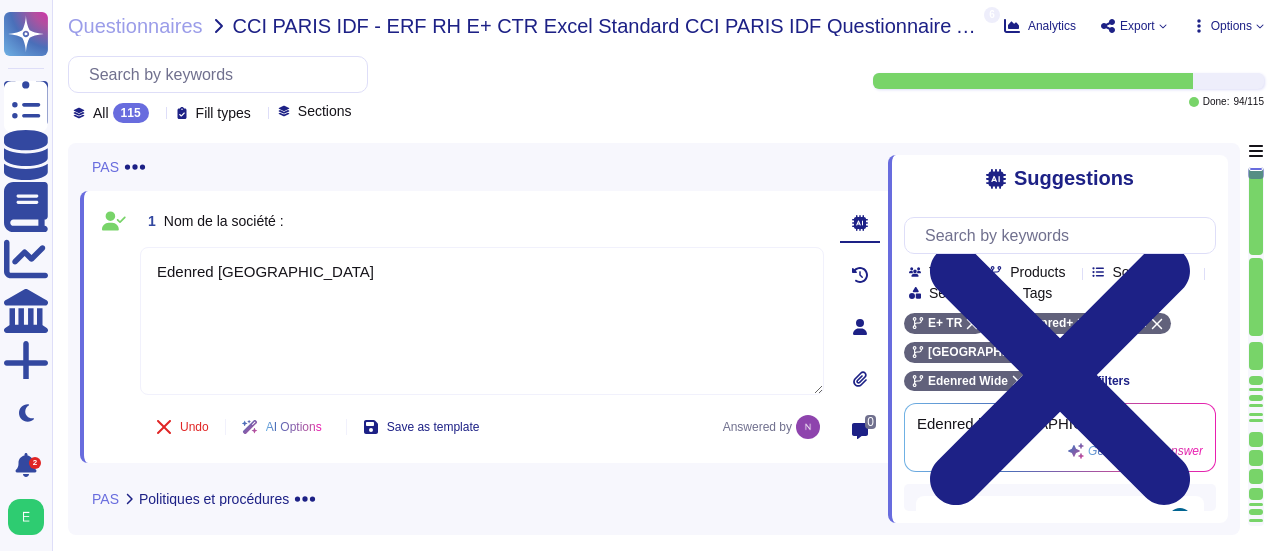 click on "0" at bounding box center (860, 327) 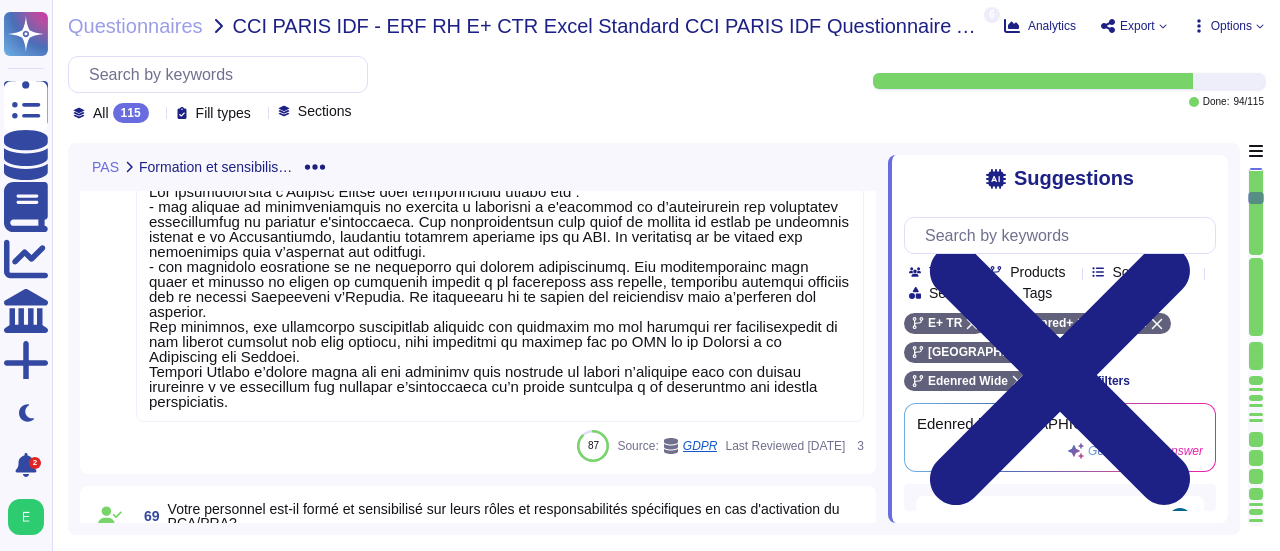 scroll, scrollTop: 3080, scrollLeft: 0, axis: vertical 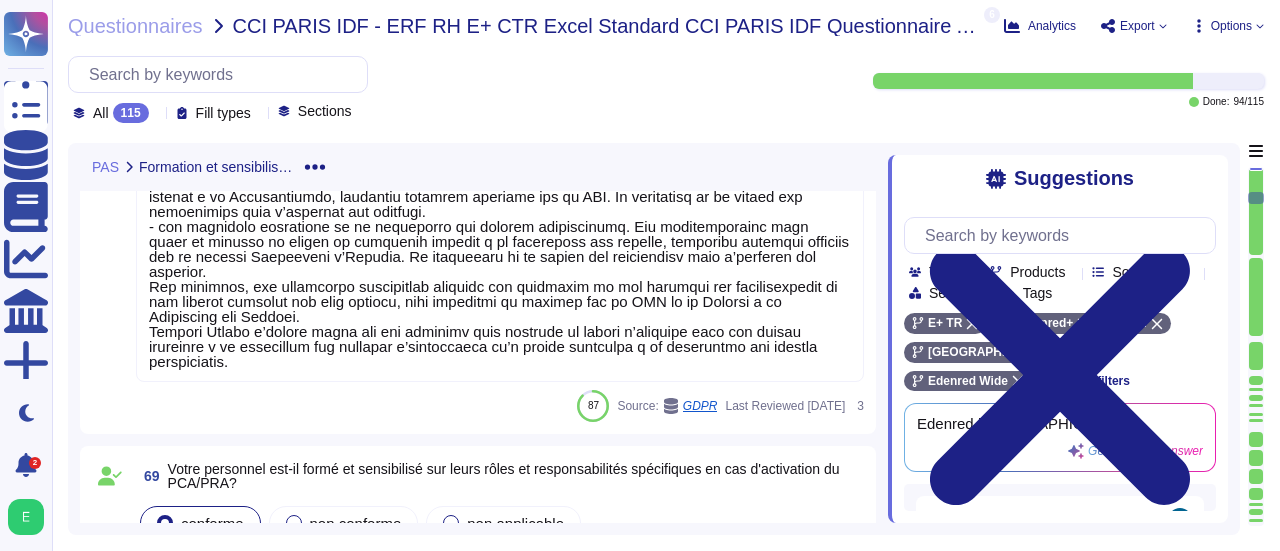 click on "8 Votre personnel est-il formé et sensibilisé aux exigences relatives à la protection des données personnelles ? conforme non conforme non applicable 87 Source: GDPR Last Reviewed   2025-06-20 3" at bounding box center [484, 227] 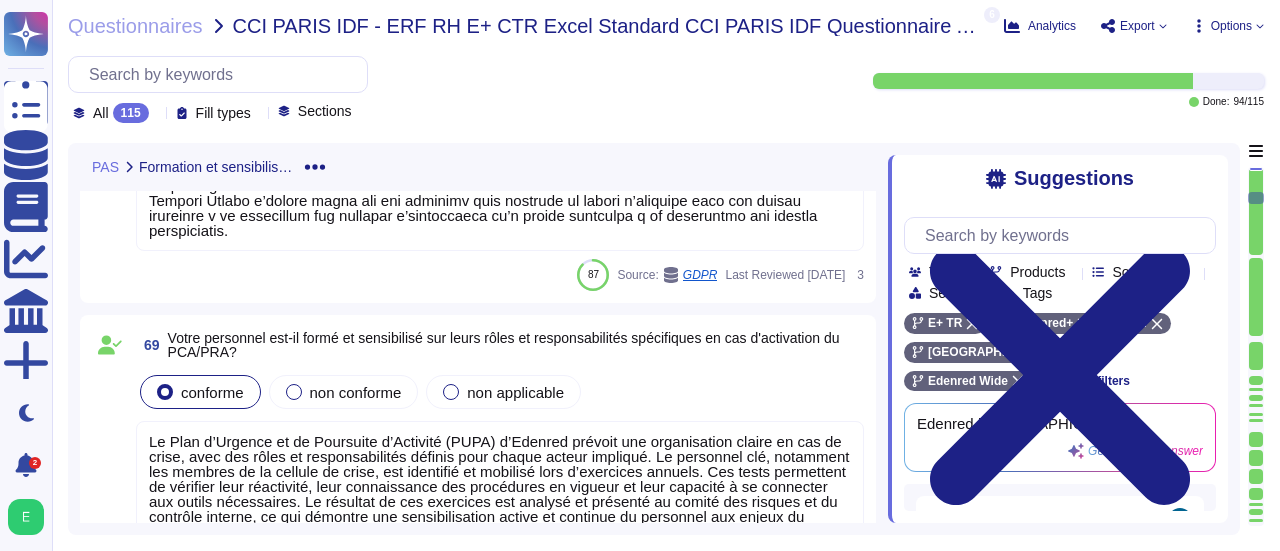 scroll, scrollTop: 3240, scrollLeft: 0, axis: vertical 